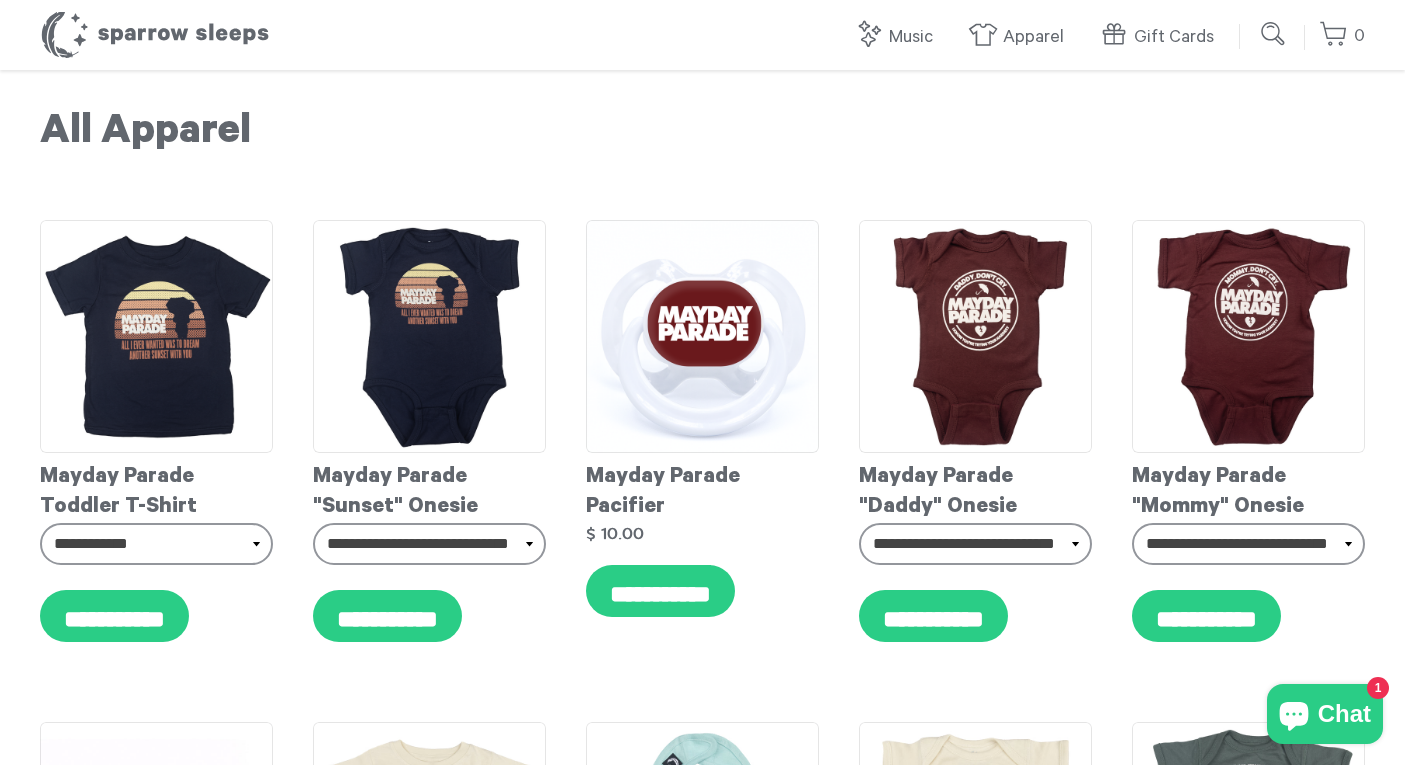 scroll, scrollTop: 0, scrollLeft: 0, axis: both 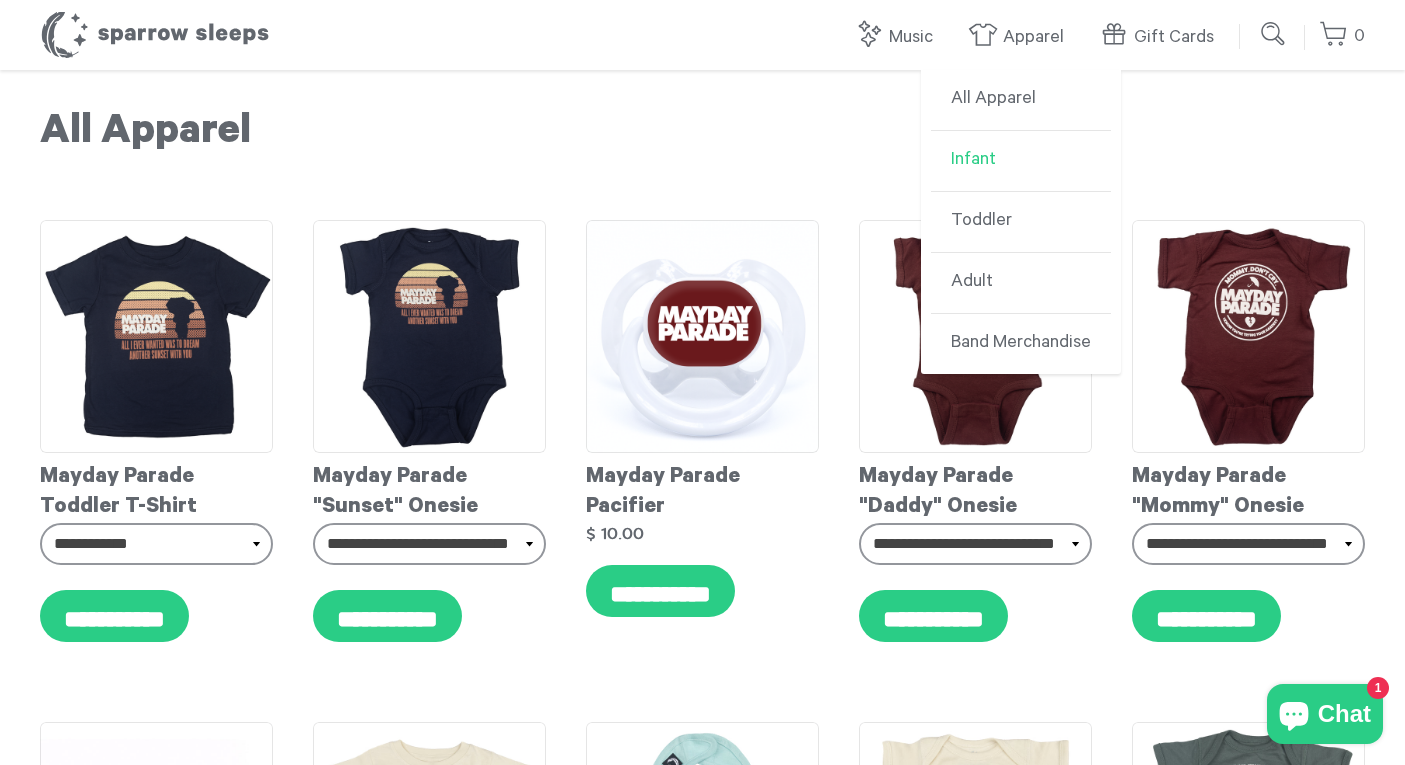 click on "Infant" at bounding box center [1021, 161] 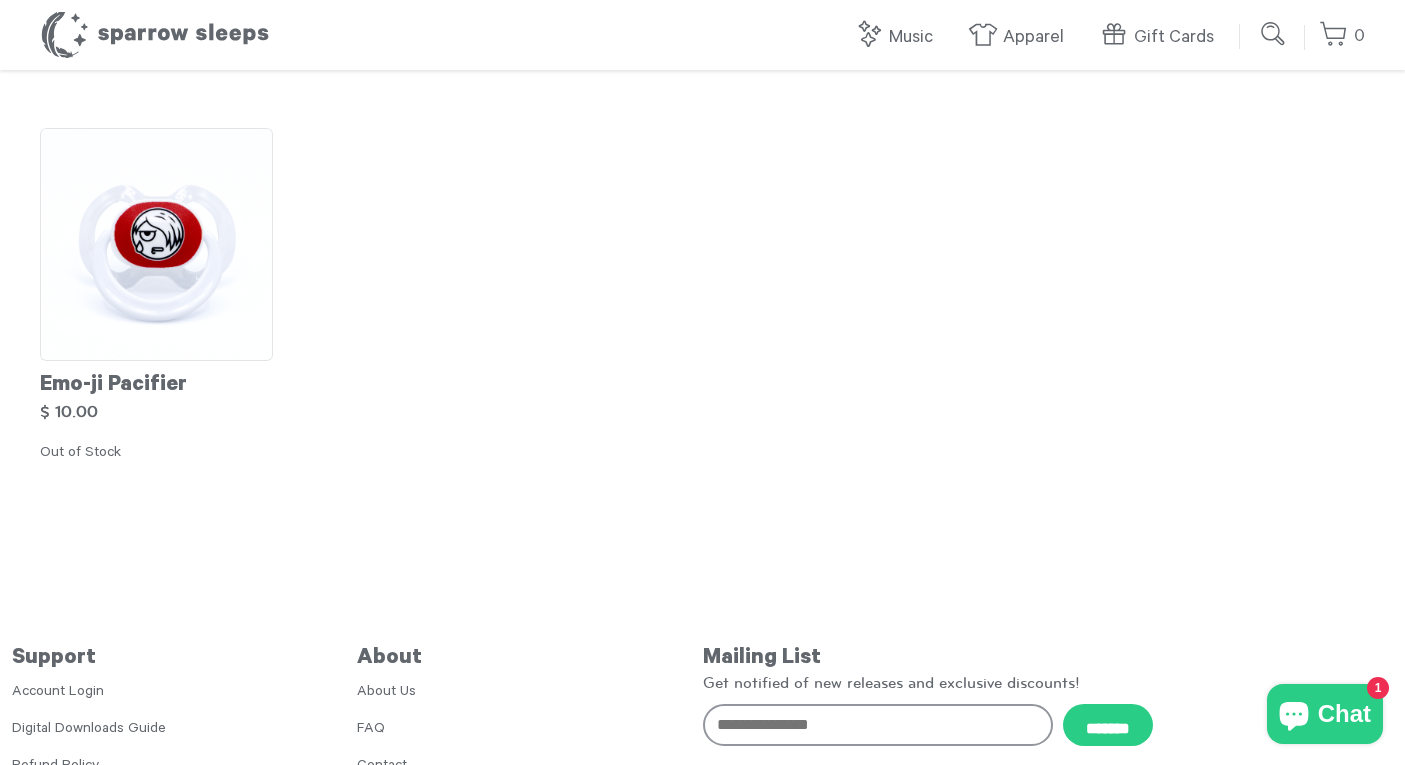 scroll, scrollTop: 7867, scrollLeft: 0, axis: vertical 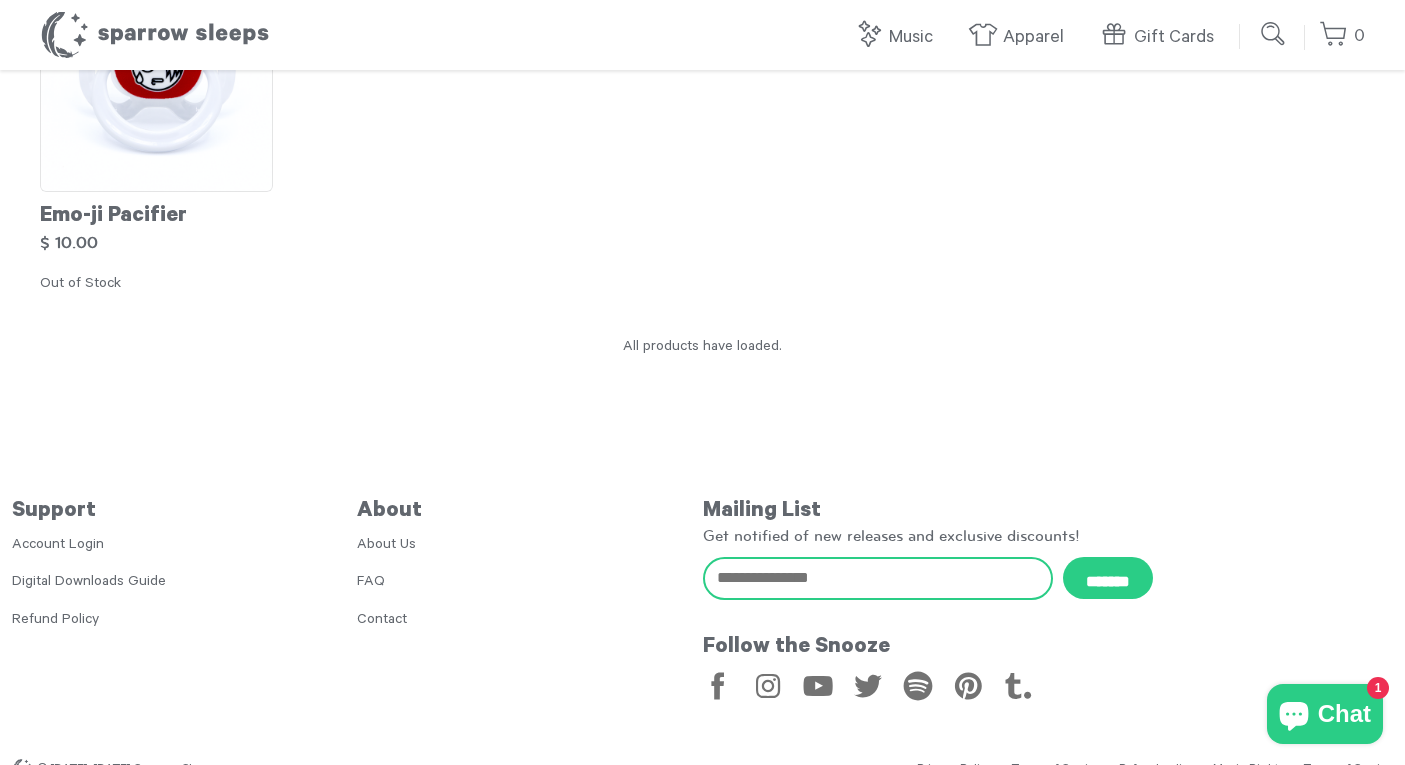 click on "Email Address" at bounding box center [878, 578] 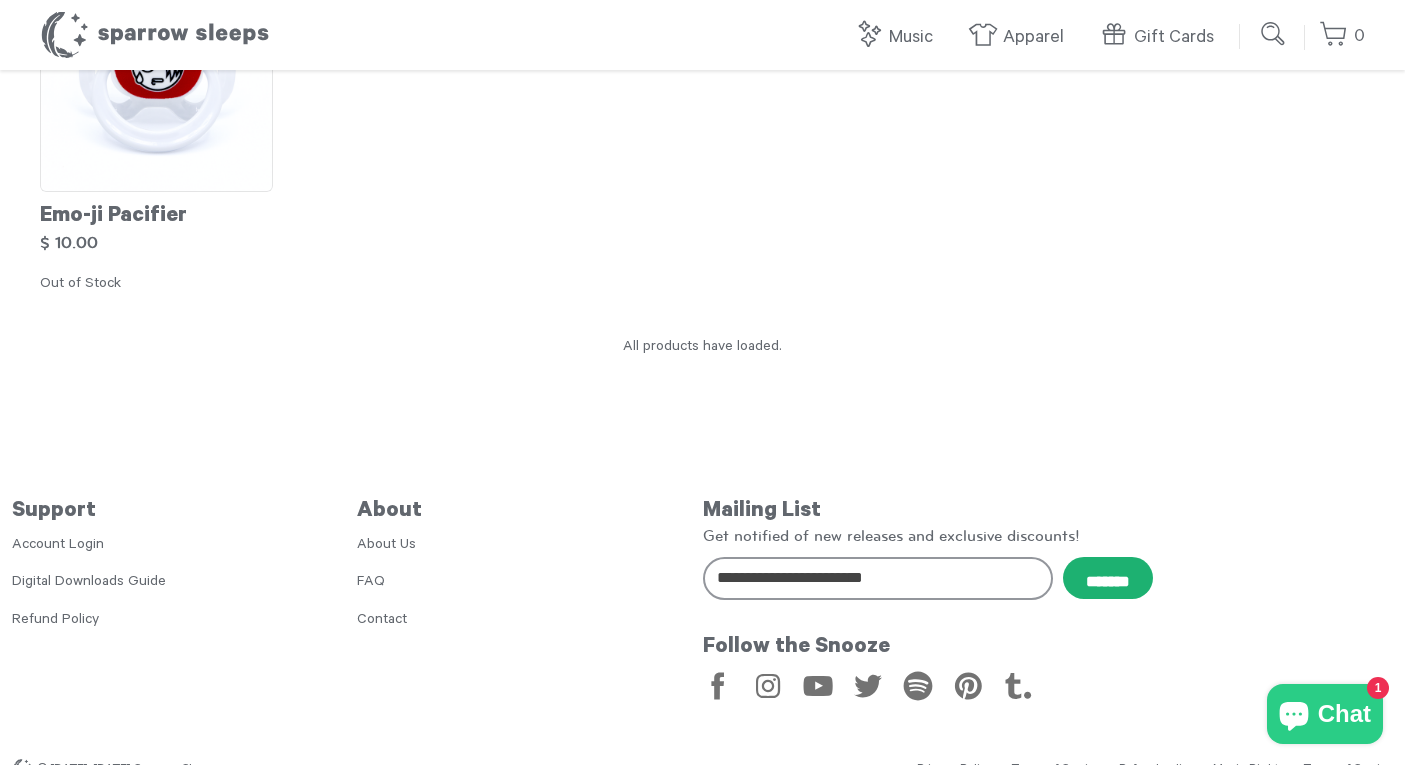 click on "*******" at bounding box center (1108, 578) 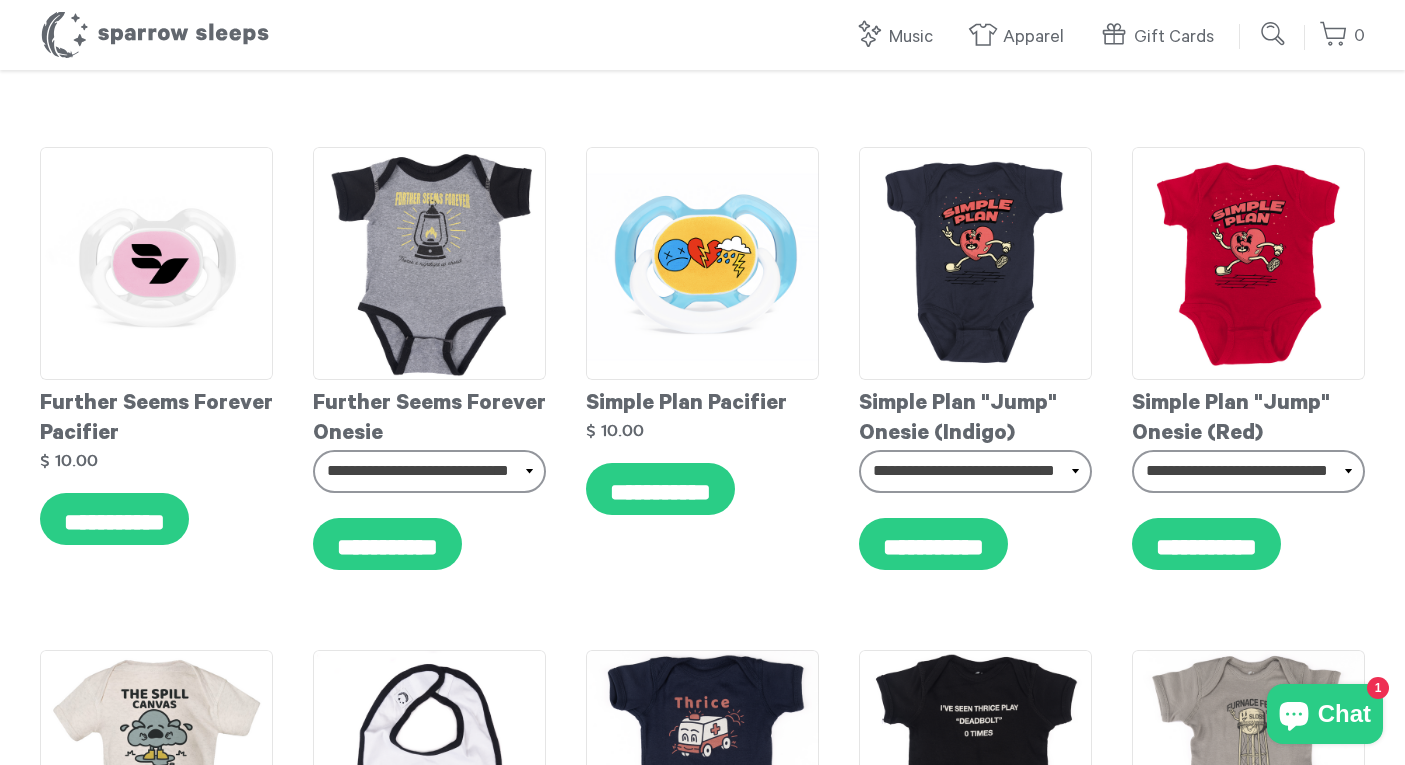 scroll, scrollTop: 3121, scrollLeft: 0, axis: vertical 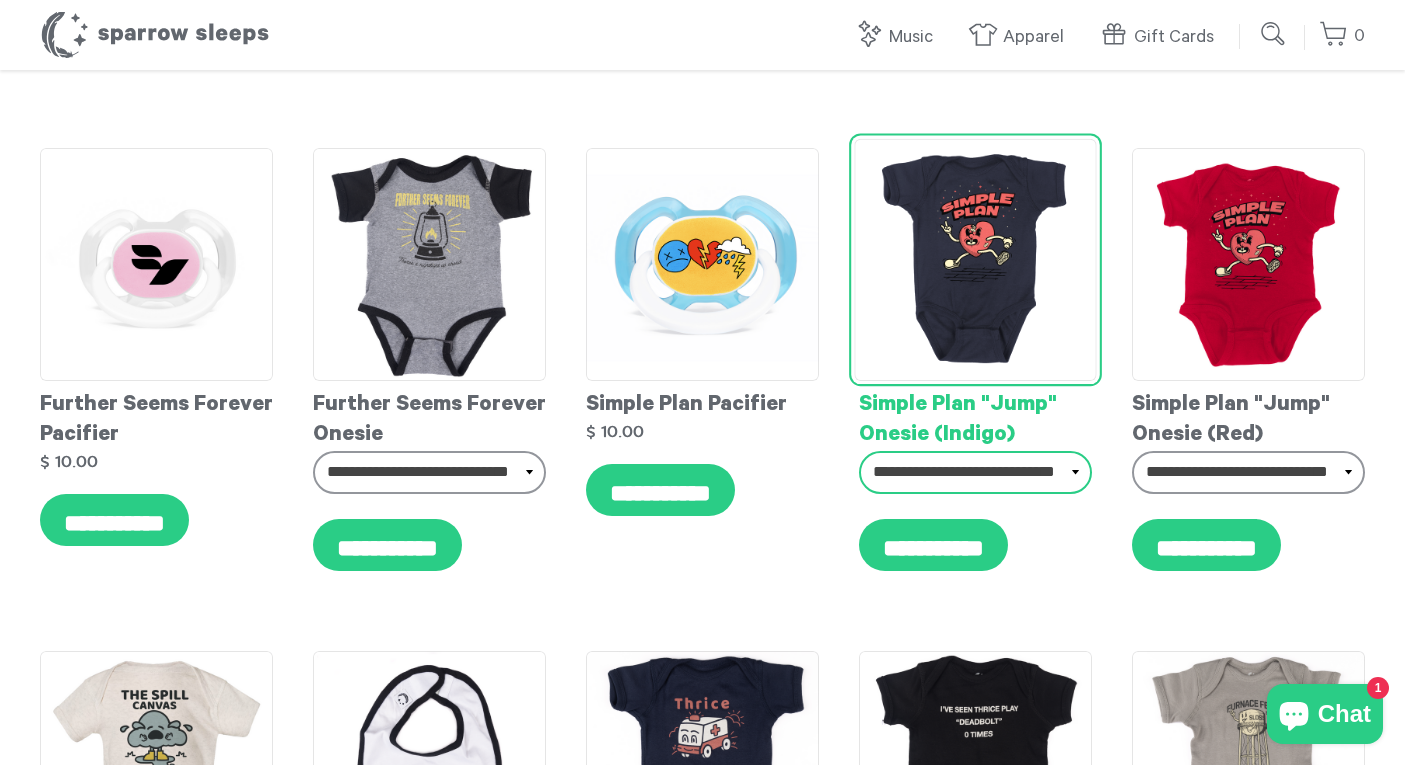click on "**********" at bounding box center (975, 472) 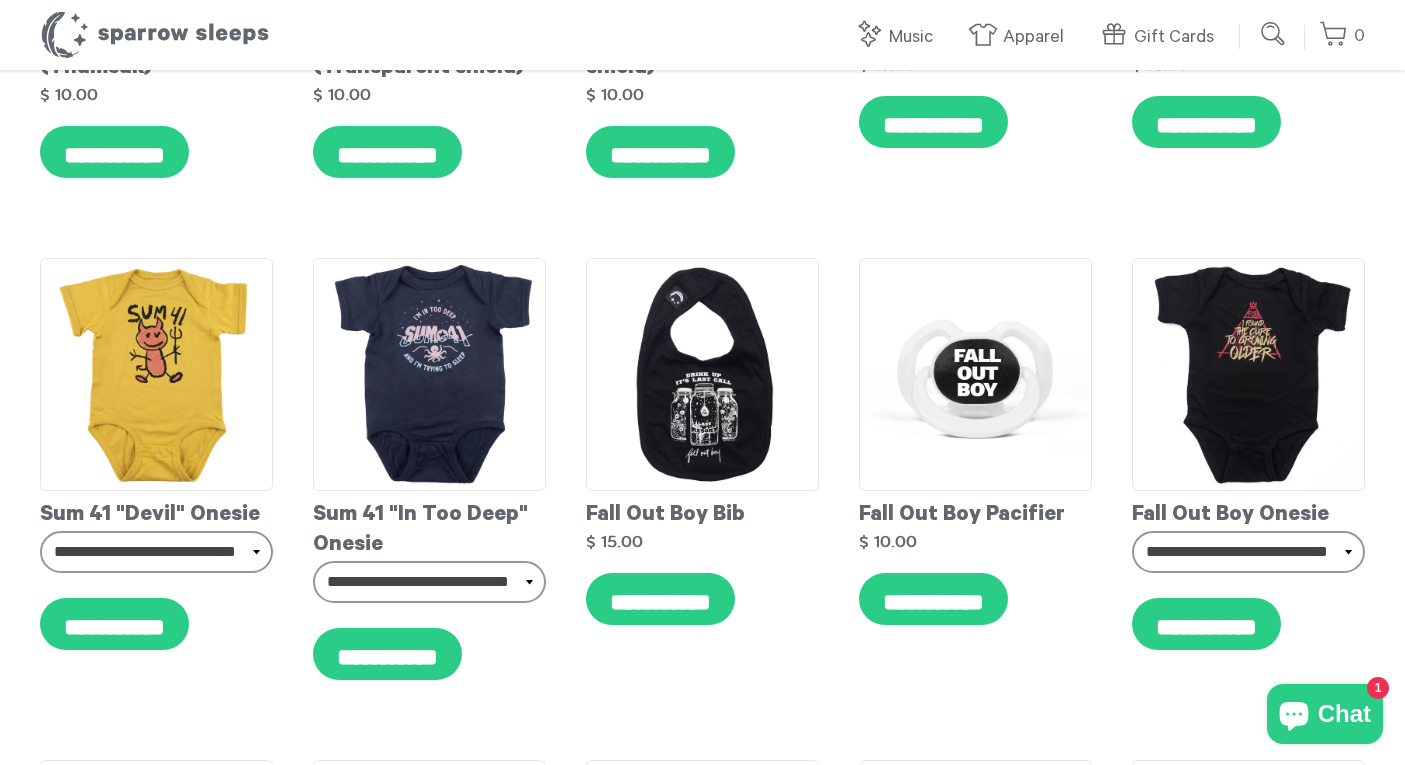 scroll, scrollTop: 2578, scrollLeft: 0, axis: vertical 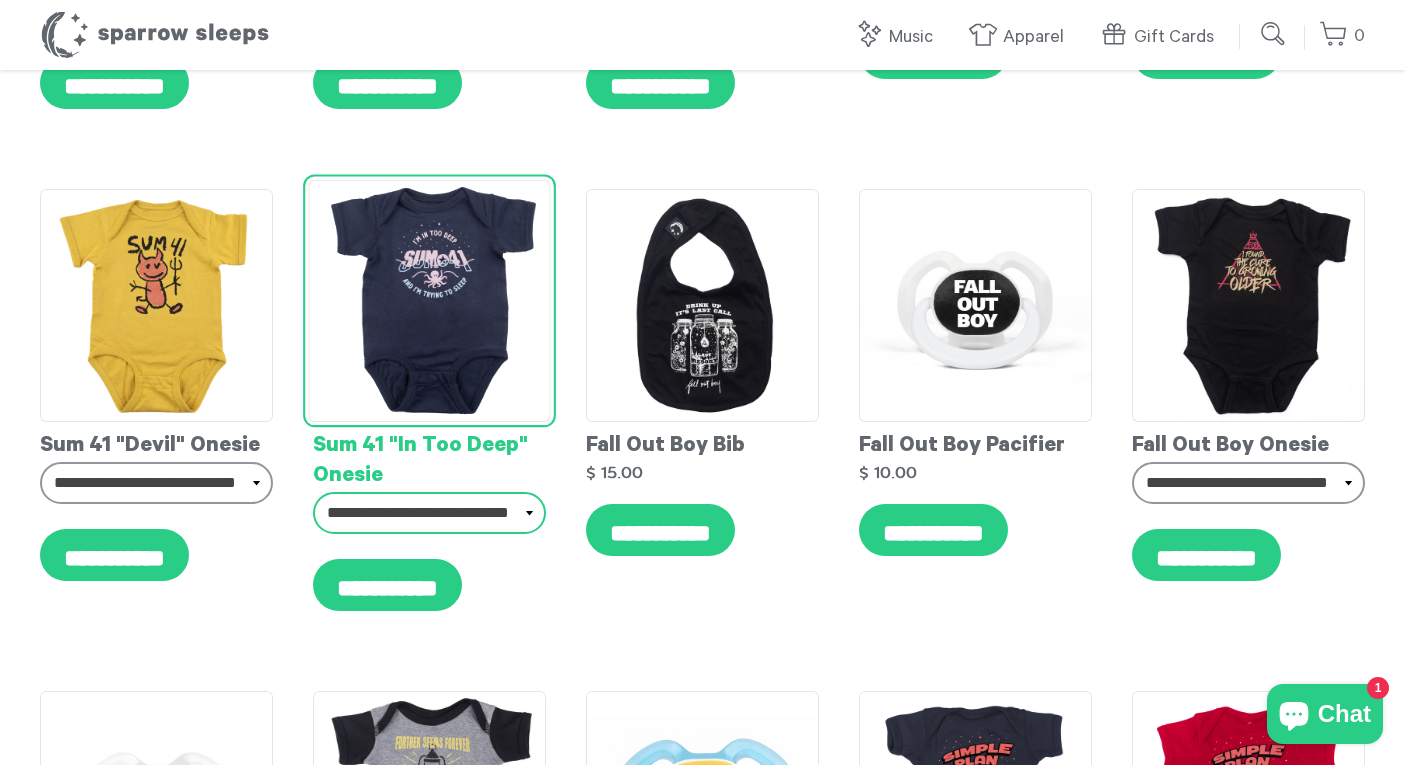 click on "**********" at bounding box center [429, 513] 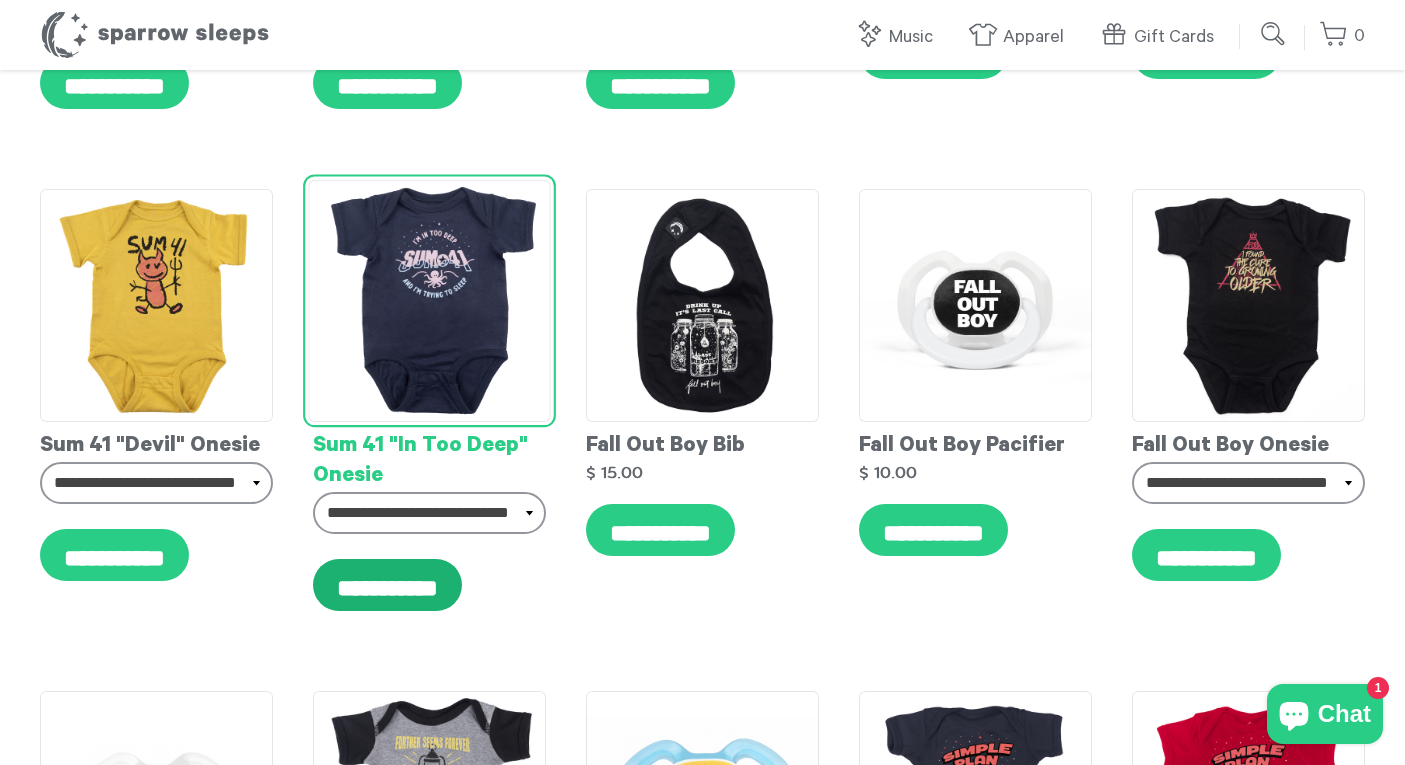 click on "**********" at bounding box center (387, 585) 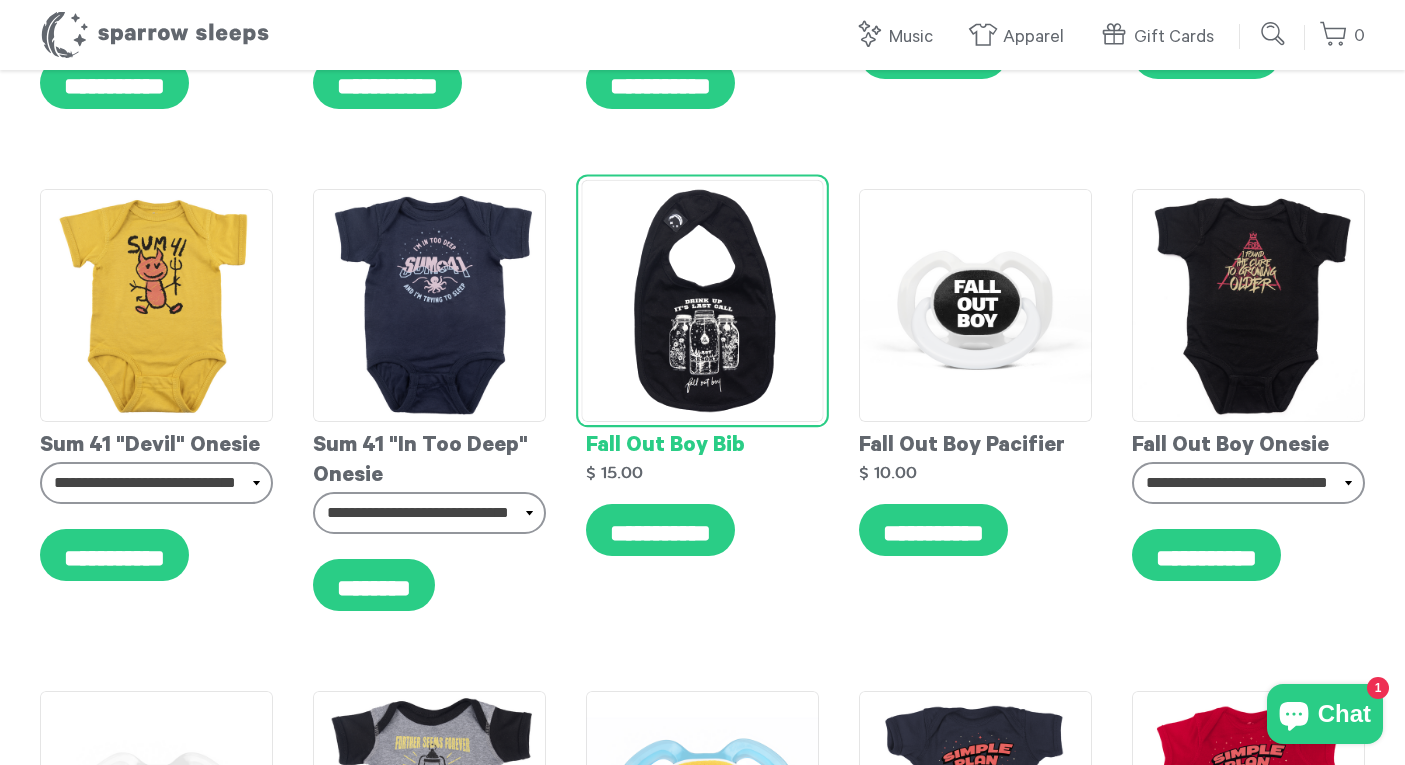type on "**********" 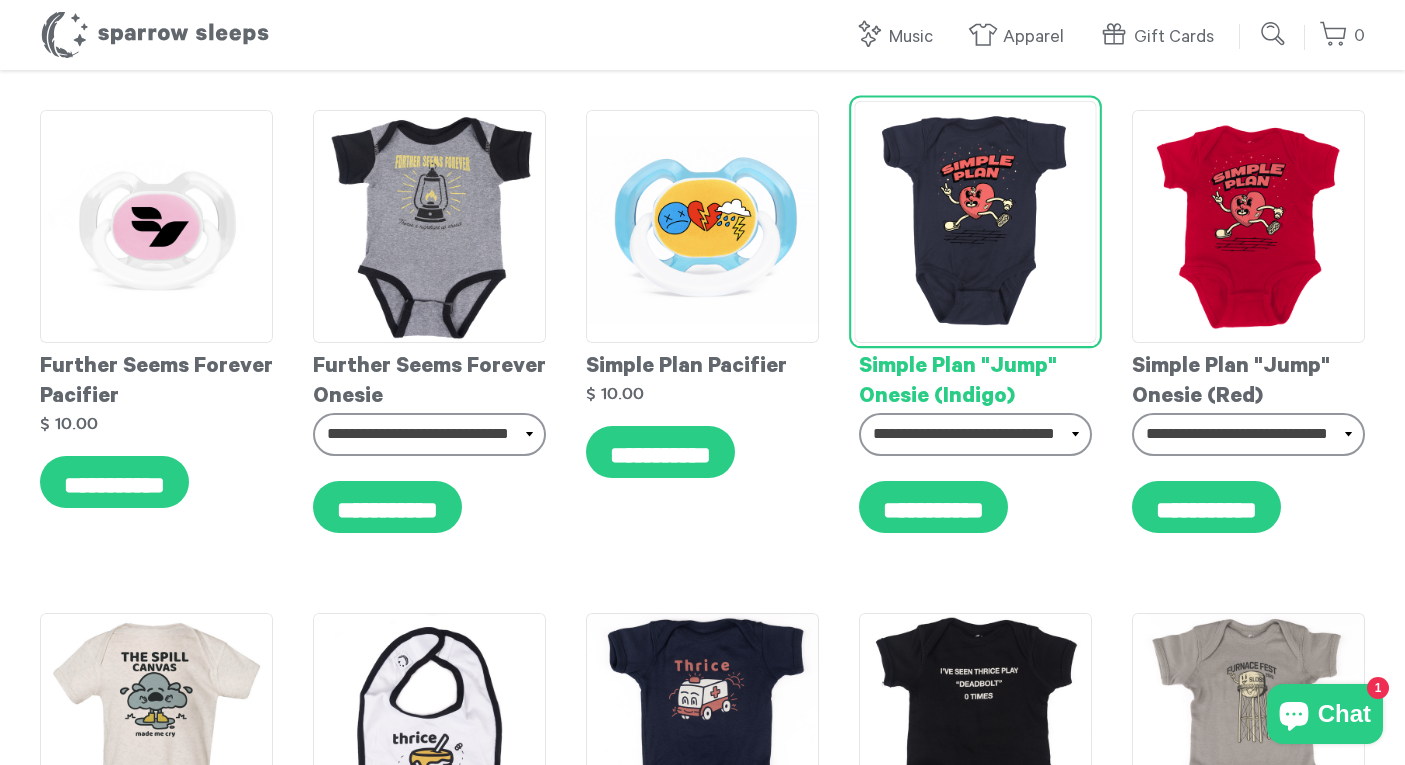 scroll, scrollTop: 3168, scrollLeft: 0, axis: vertical 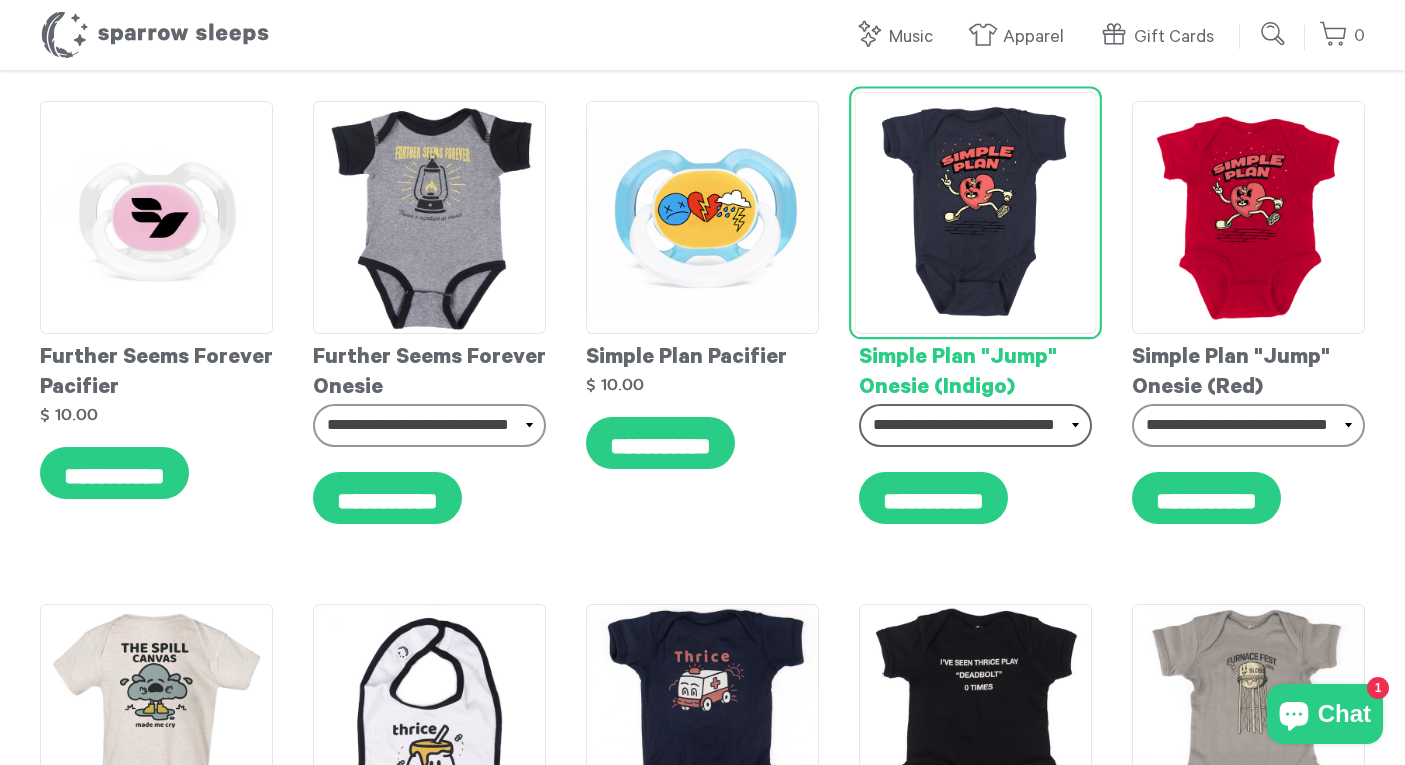 click on "**********" at bounding box center (975, 425) 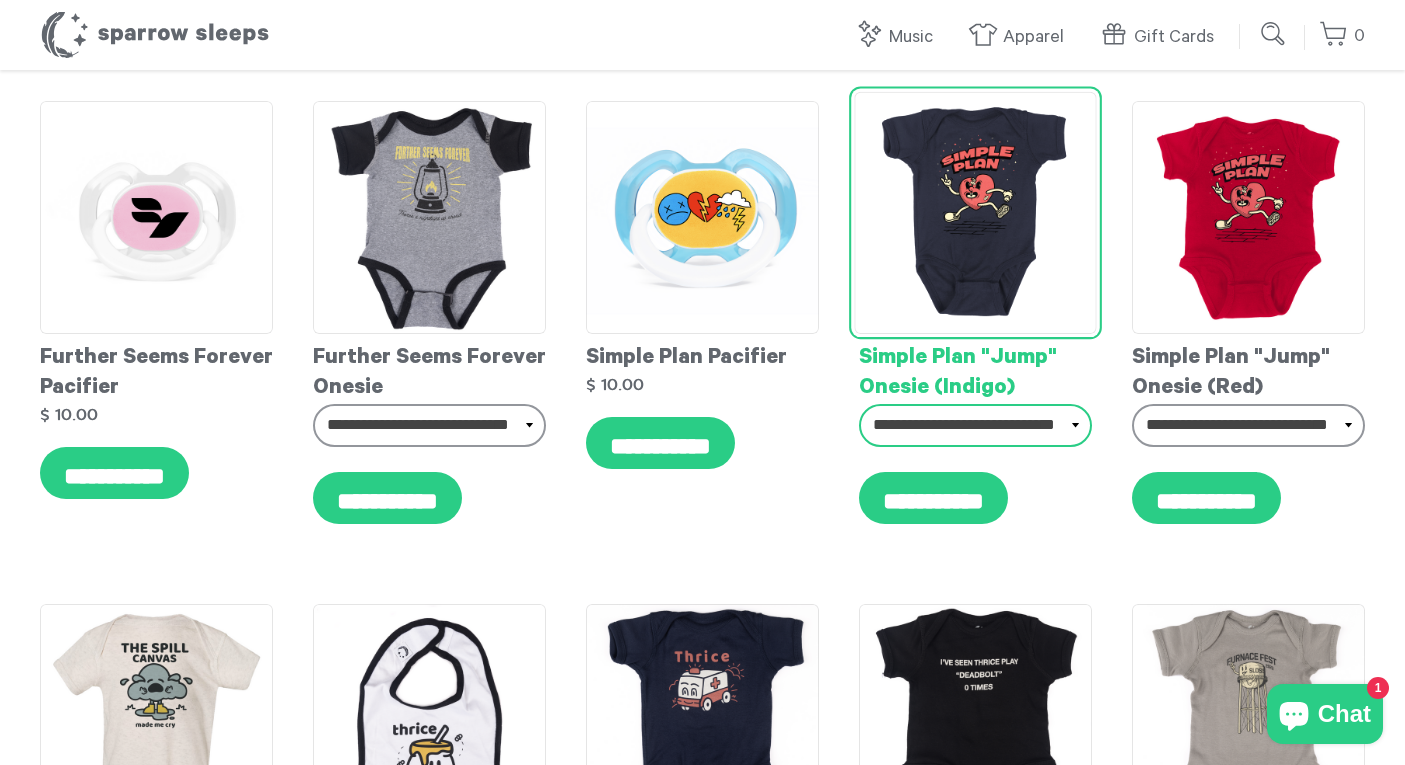select on "**********" 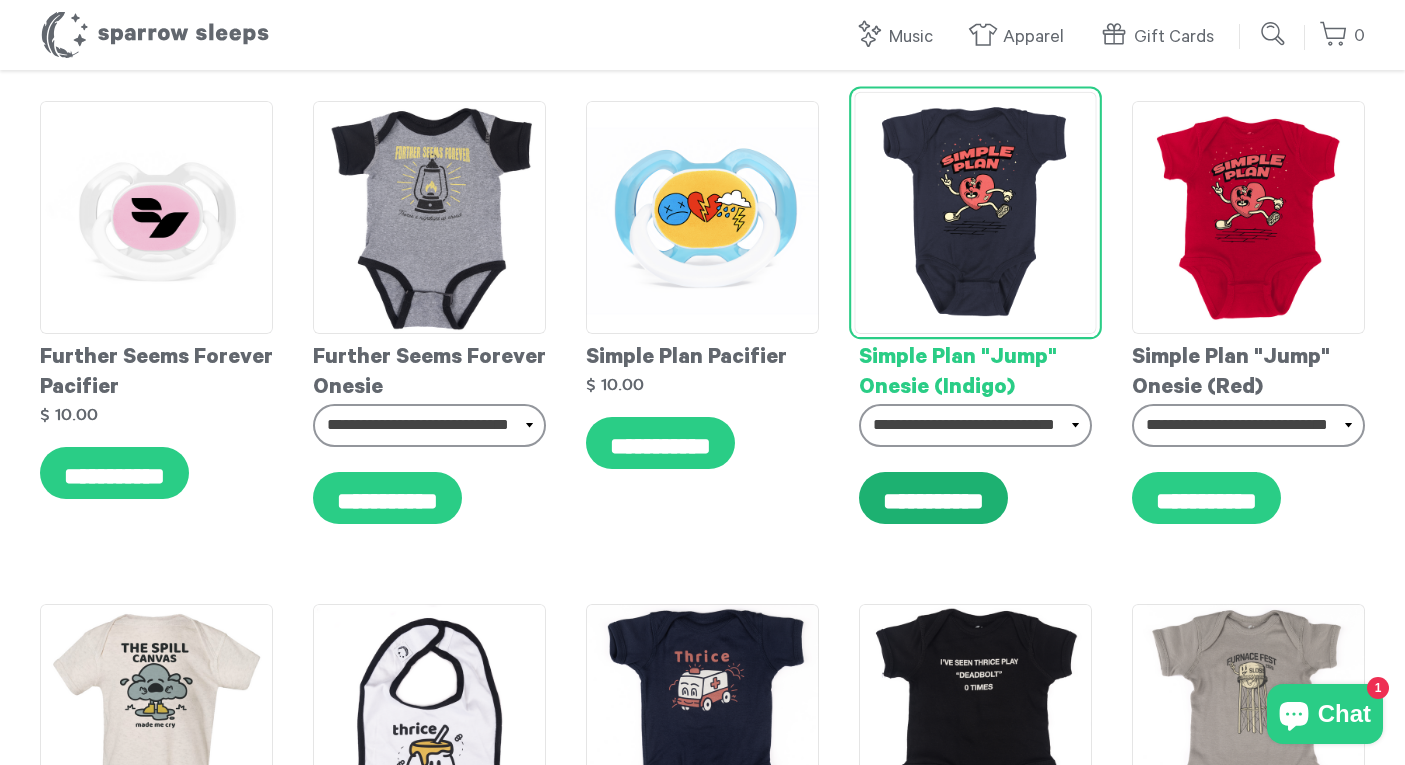 click on "**********" at bounding box center (933, 498) 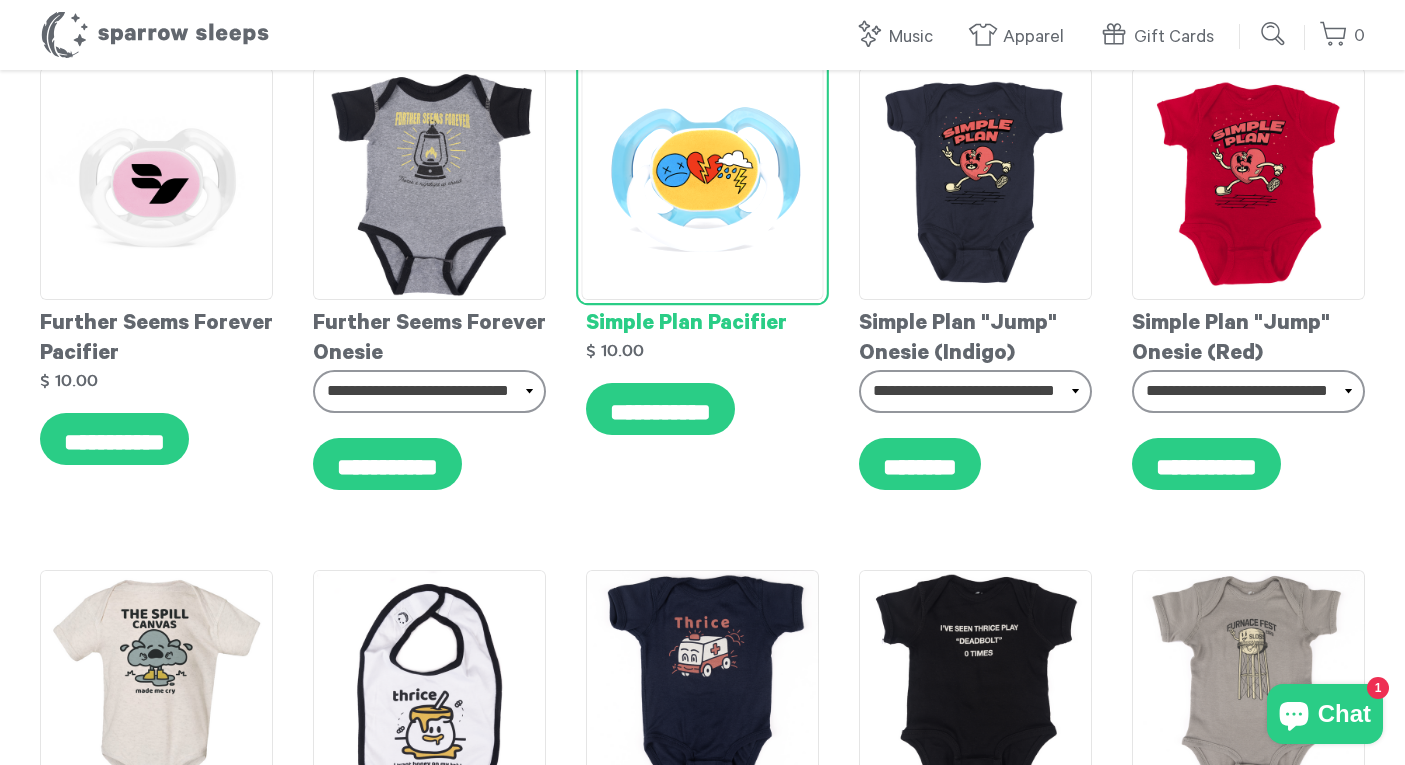 type on "**********" 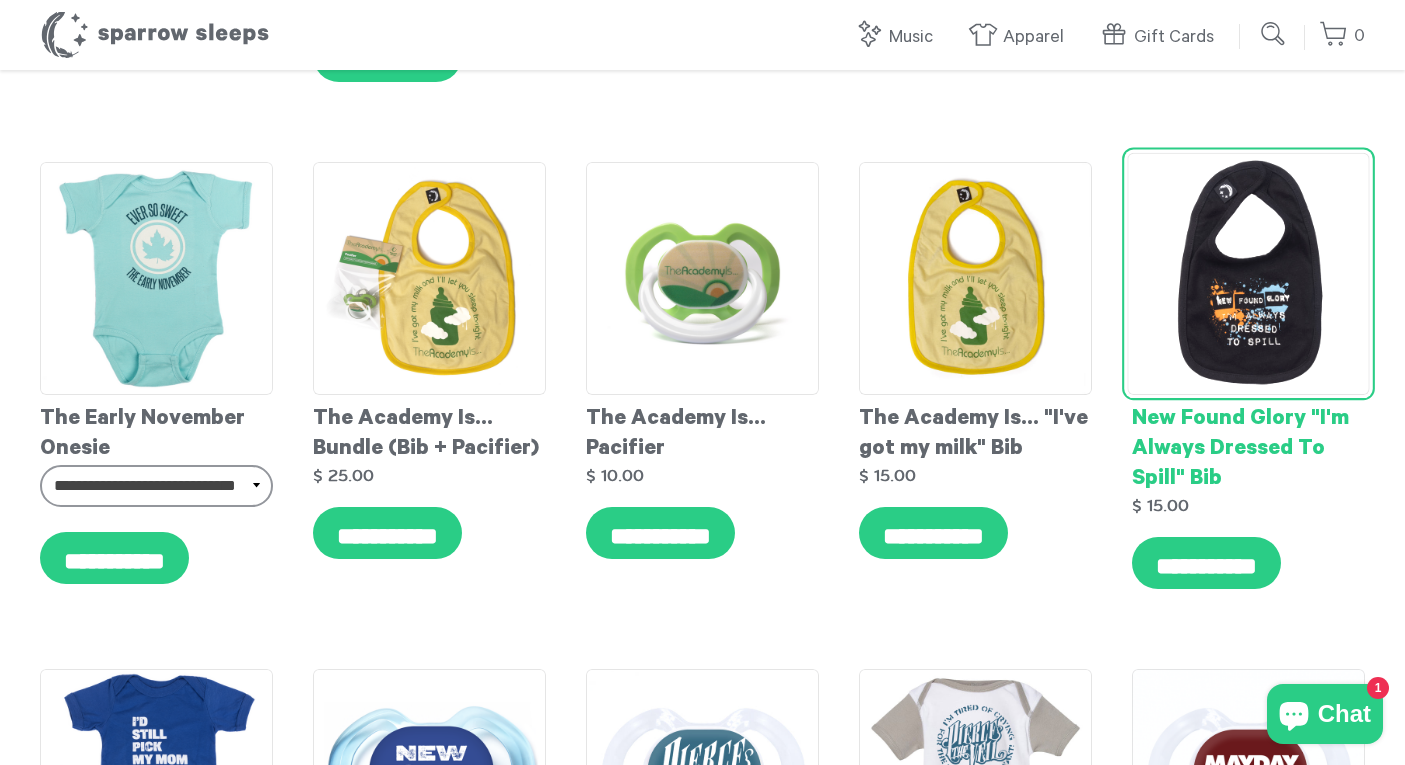 scroll, scrollTop: 6110, scrollLeft: 0, axis: vertical 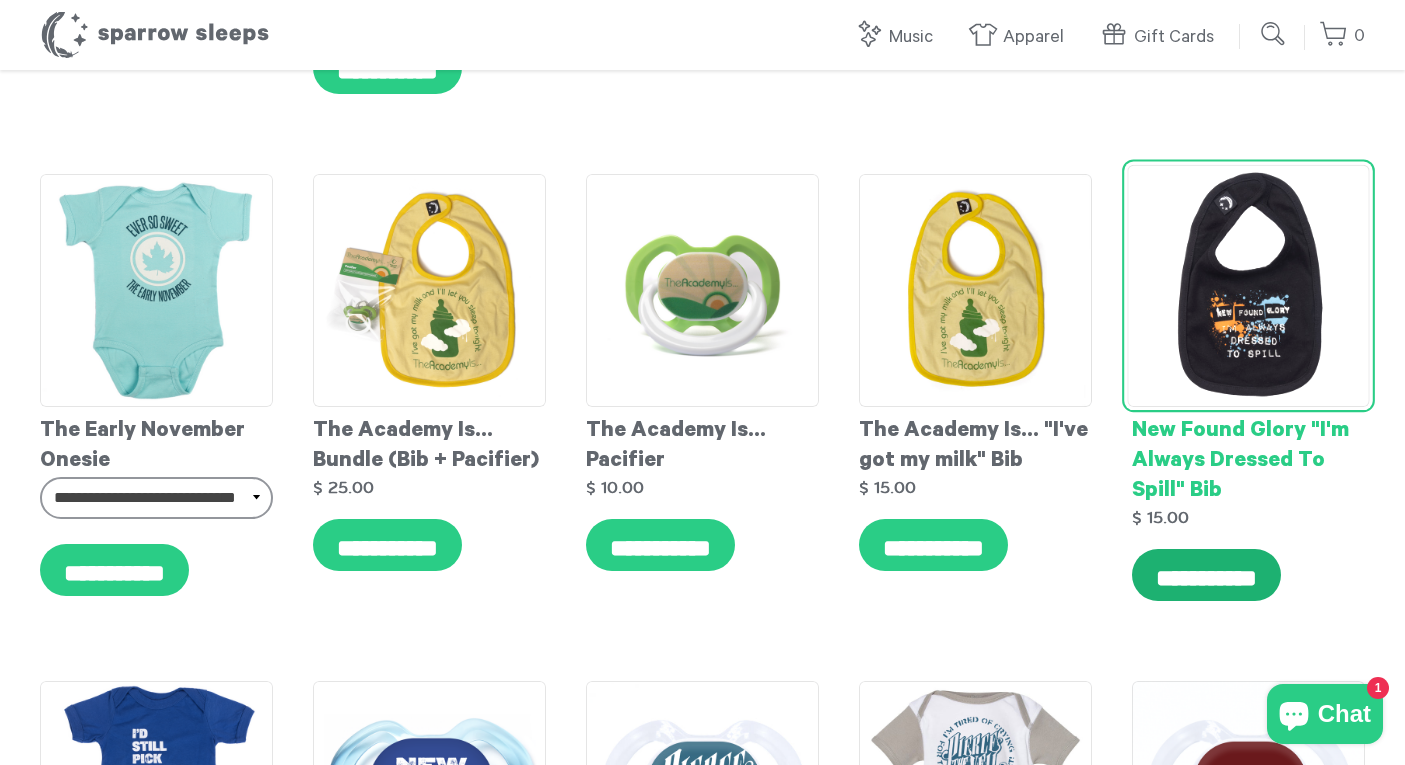 click on "**********" at bounding box center (1206, 575) 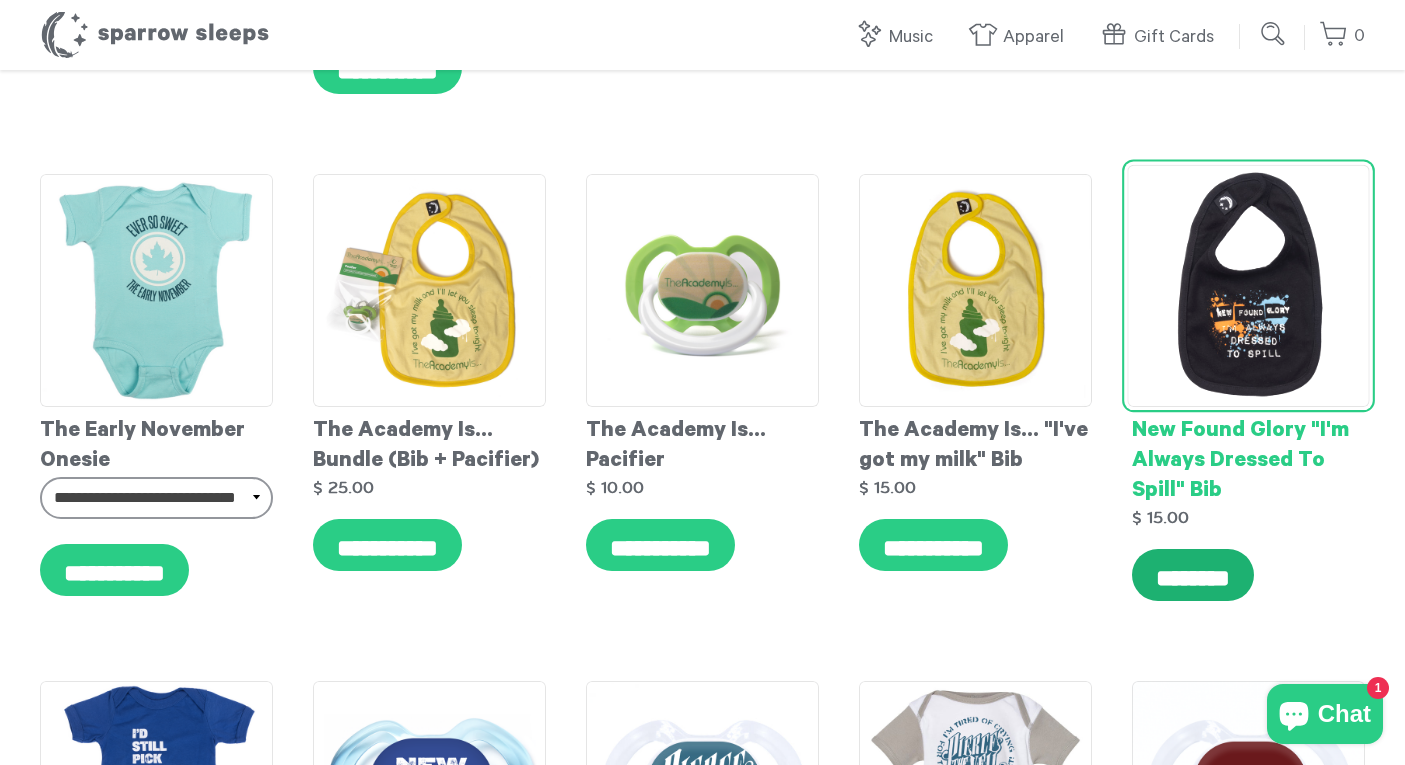 type on "**********" 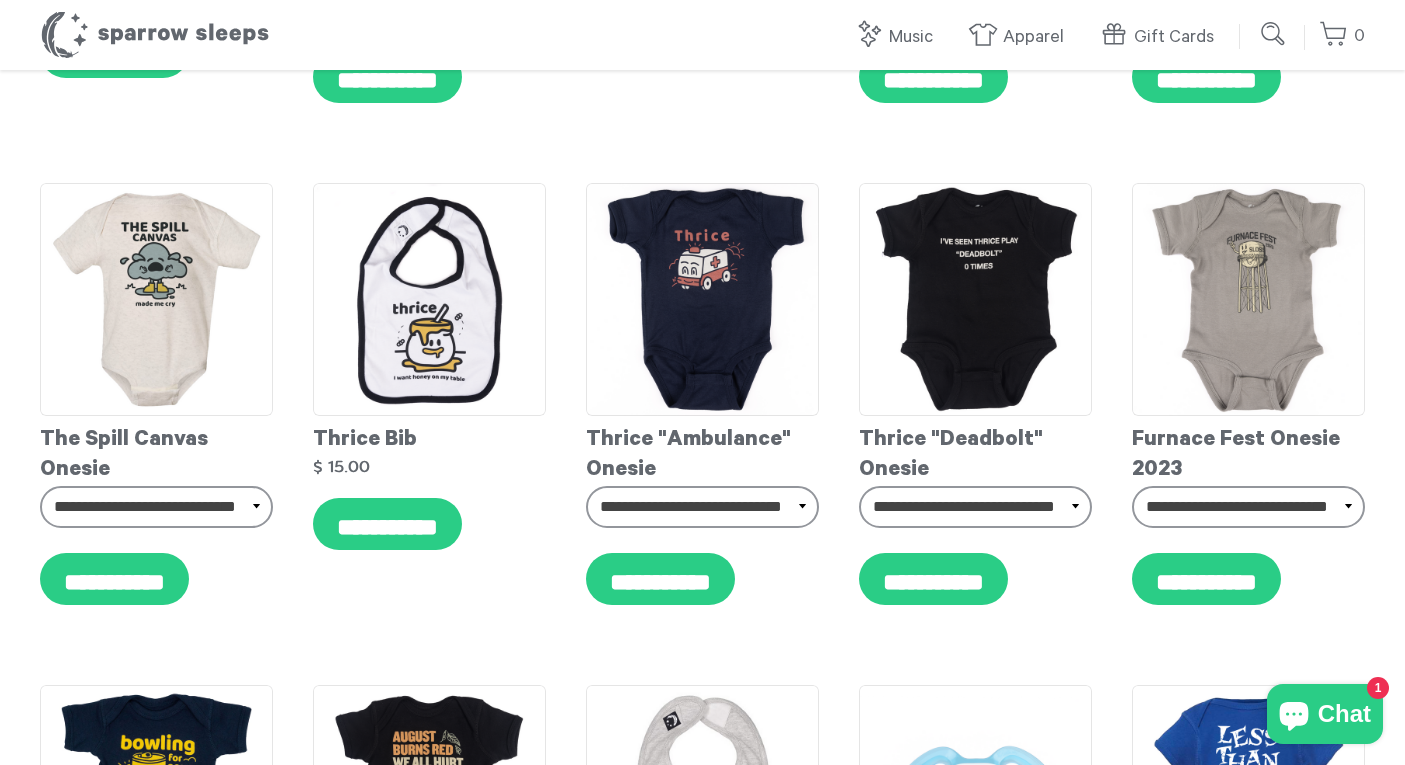 scroll, scrollTop: 3269, scrollLeft: 0, axis: vertical 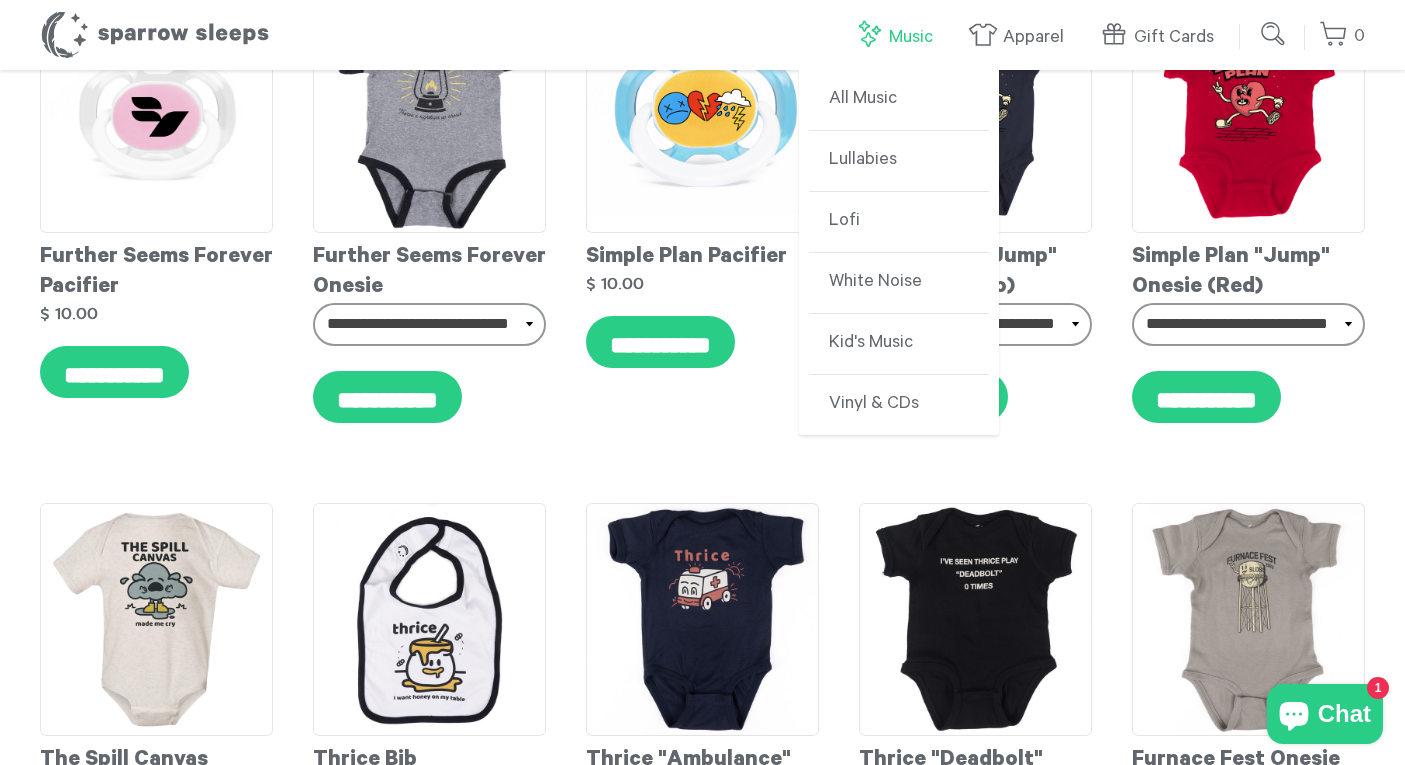 click on "Music" at bounding box center (898, 37) 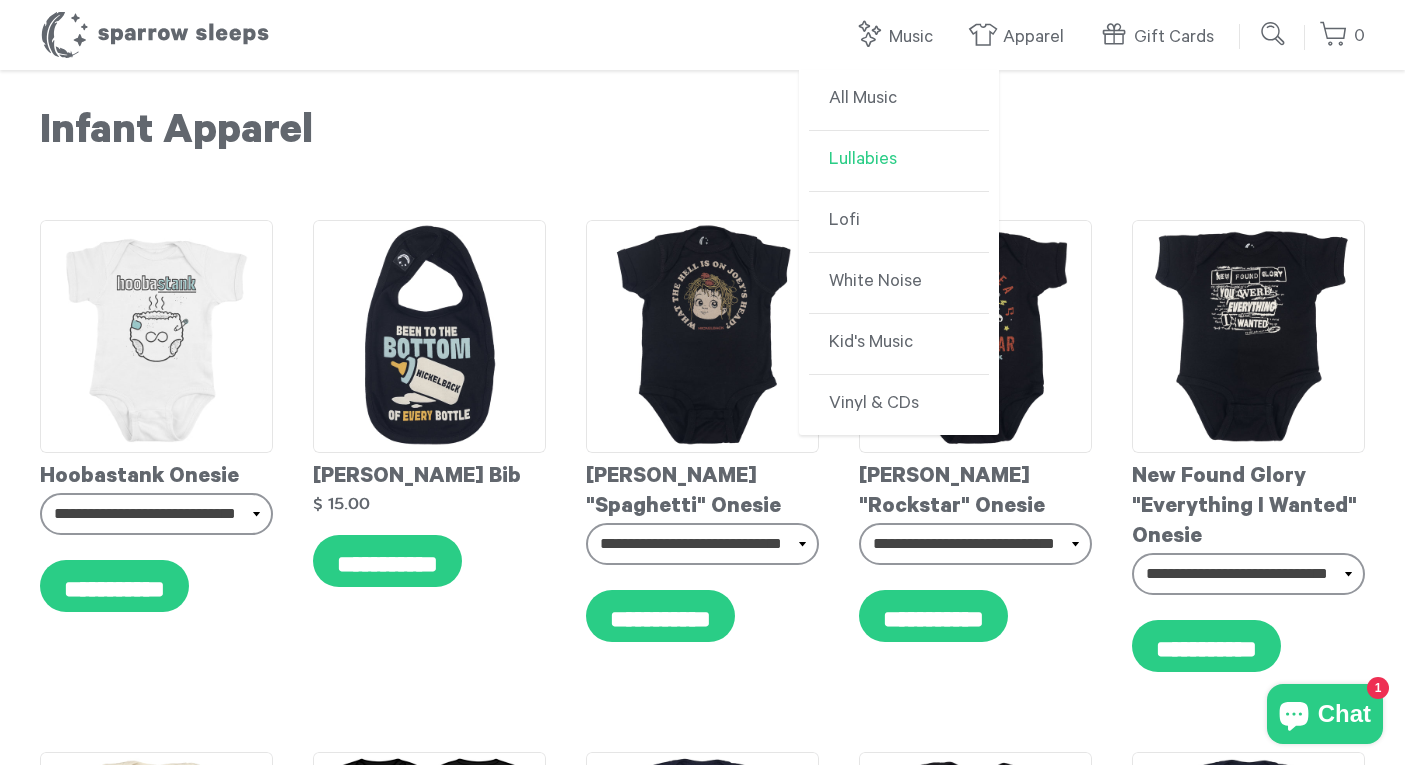click on "Lullabies" at bounding box center (899, 161) 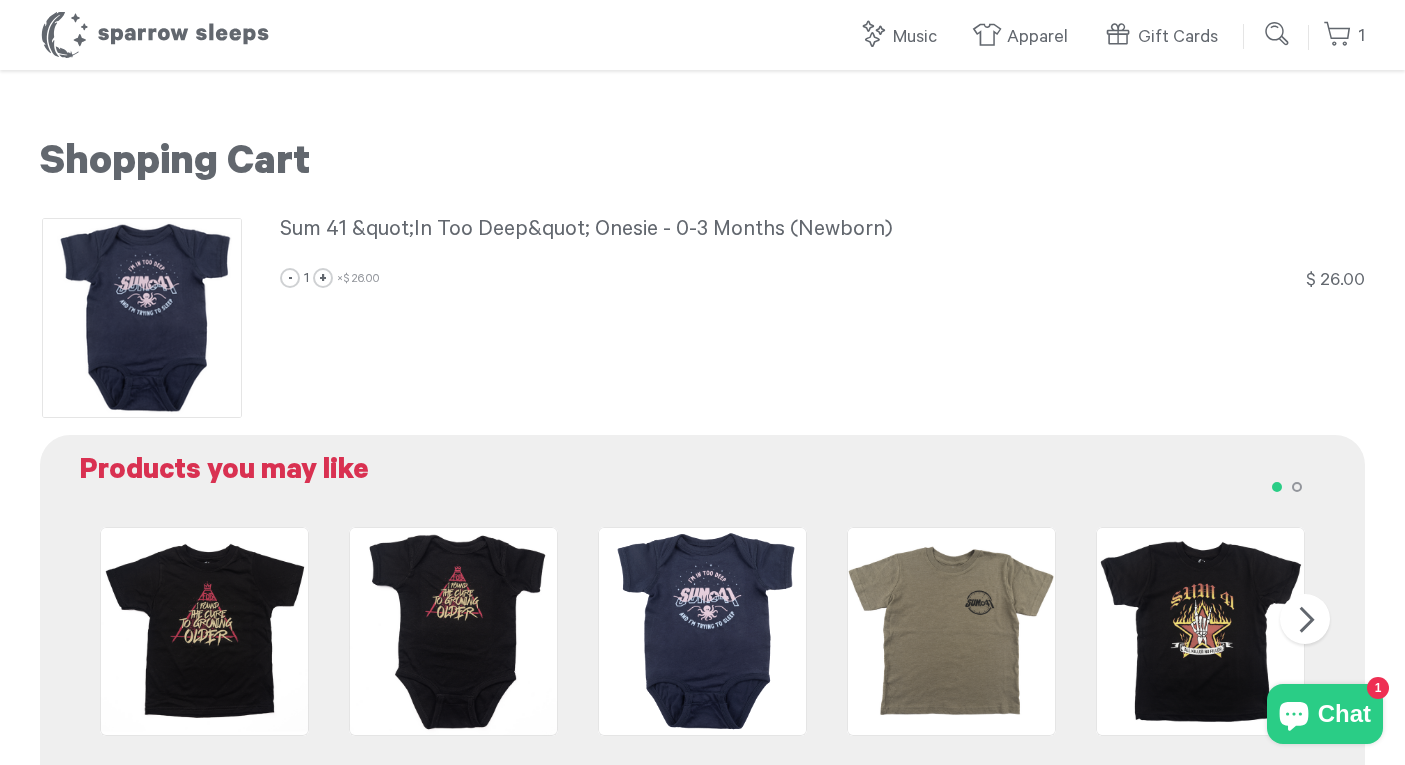 scroll, scrollTop: 0, scrollLeft: 0, axis: both 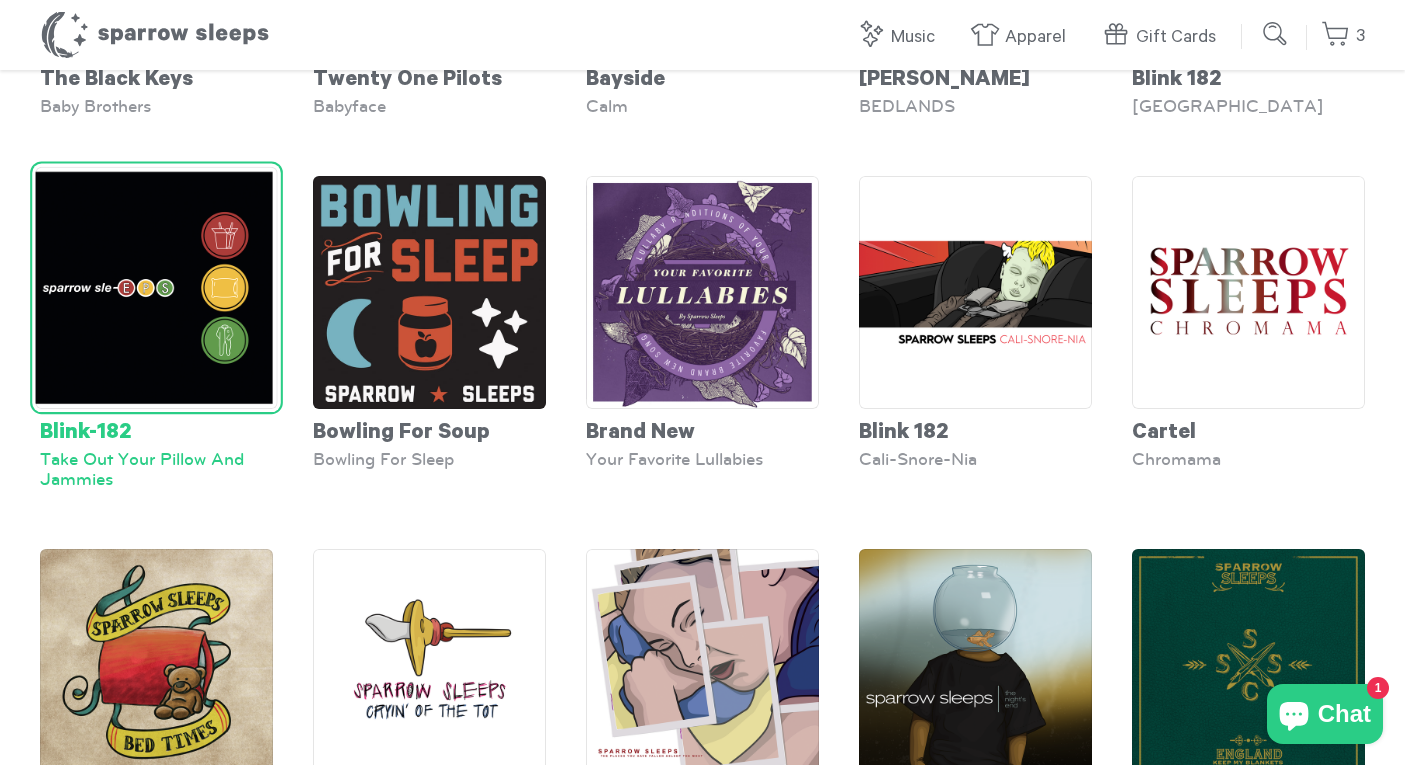 click at bounding box center (156, 288) 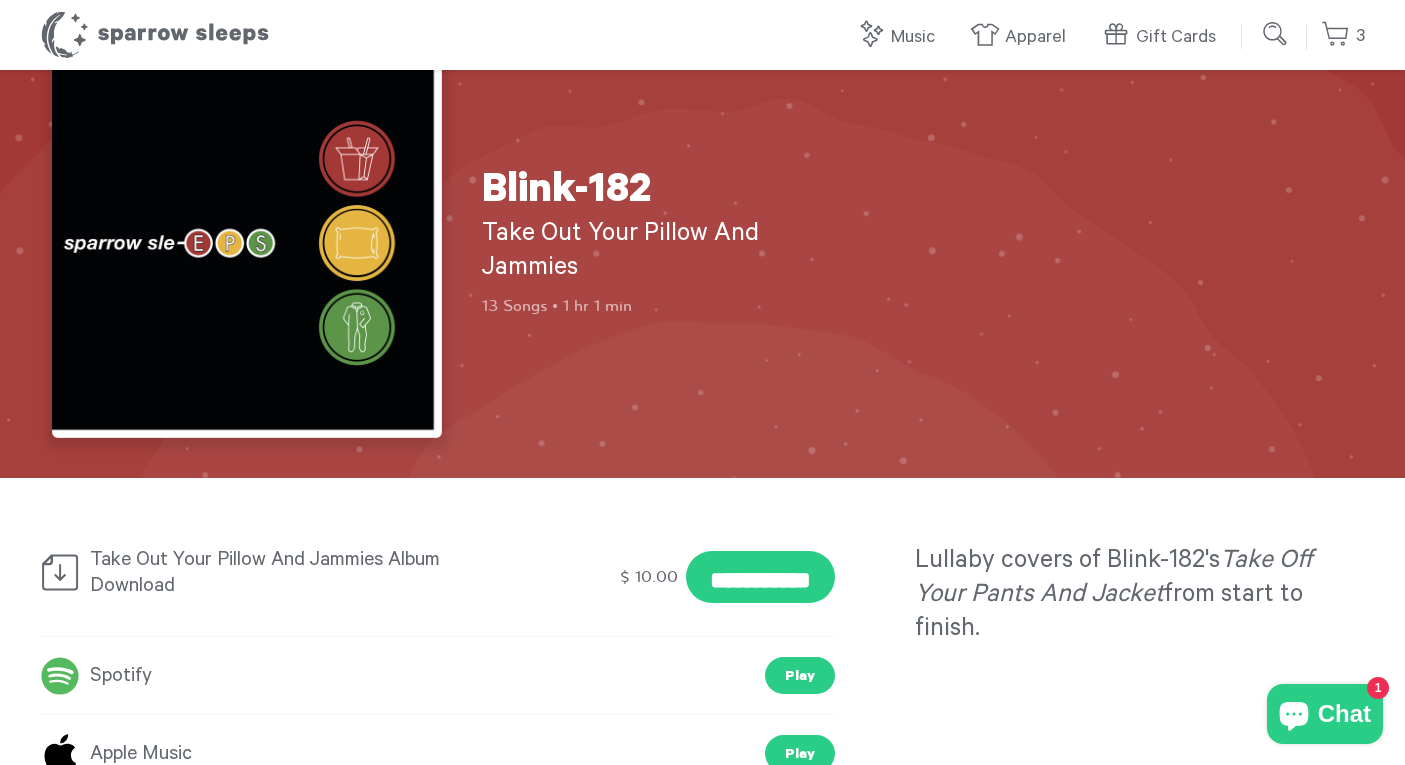 scroll, scrollTop: 0, scrollLeft: 0, axis: both 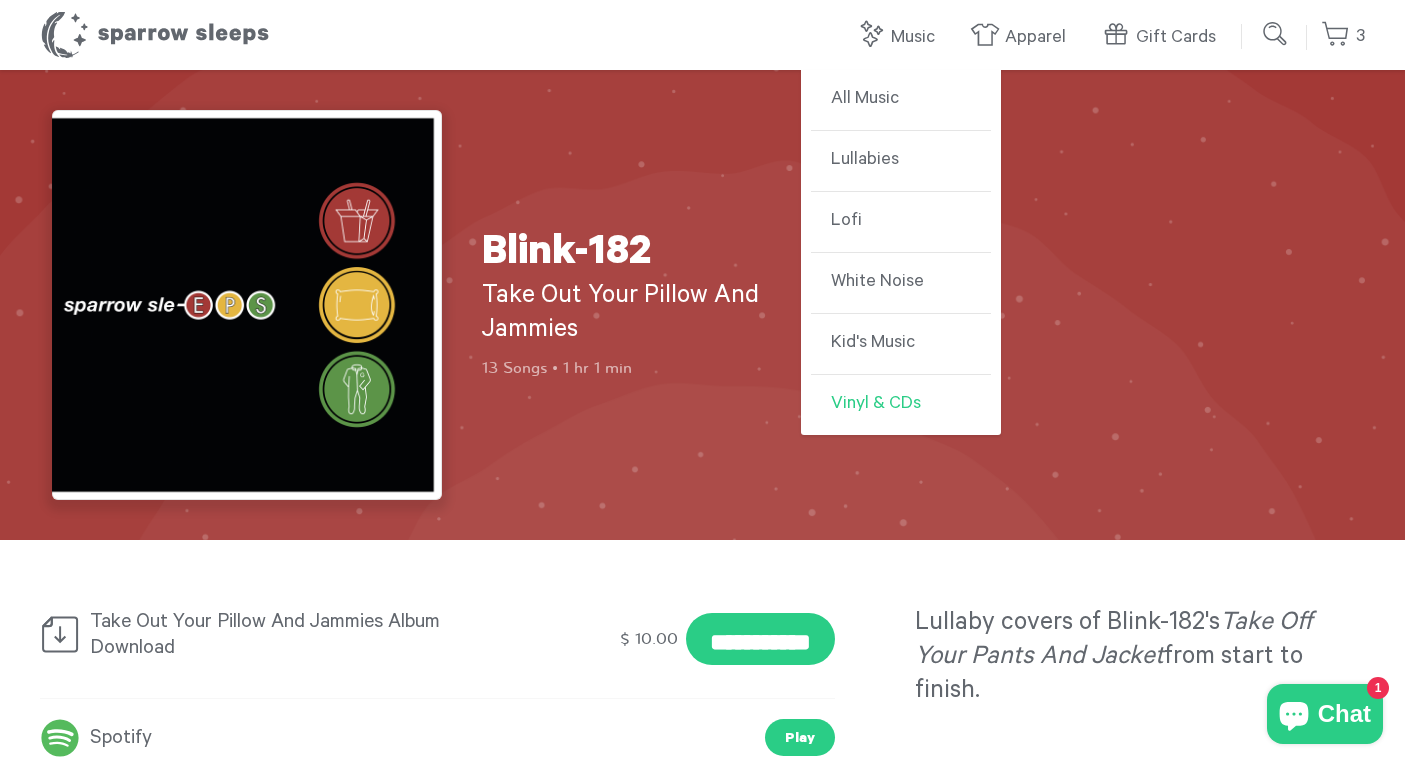 click on "Vinyl & CDs" at bounding box center [901, 405] 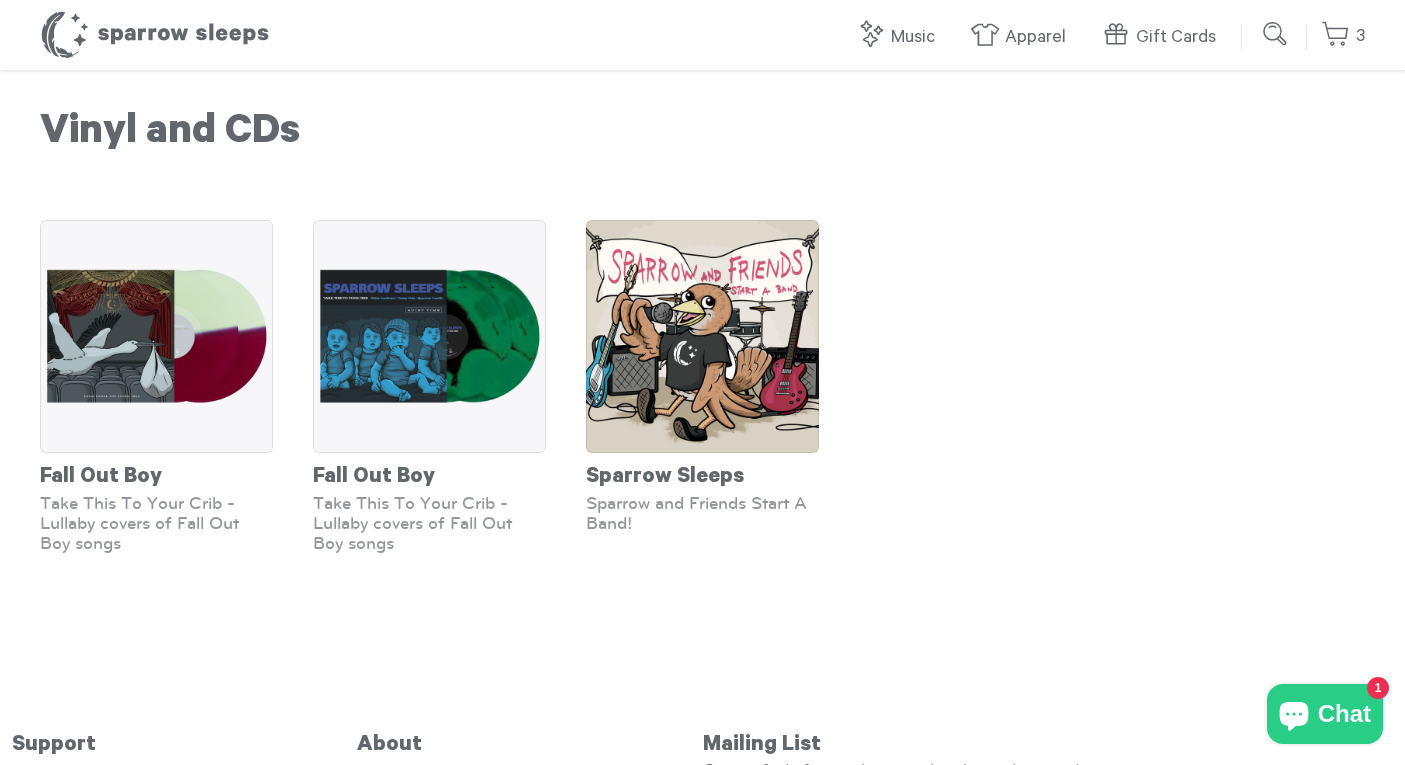 scroll, scrollTop: 0, scrollLeft: 0, axis: both 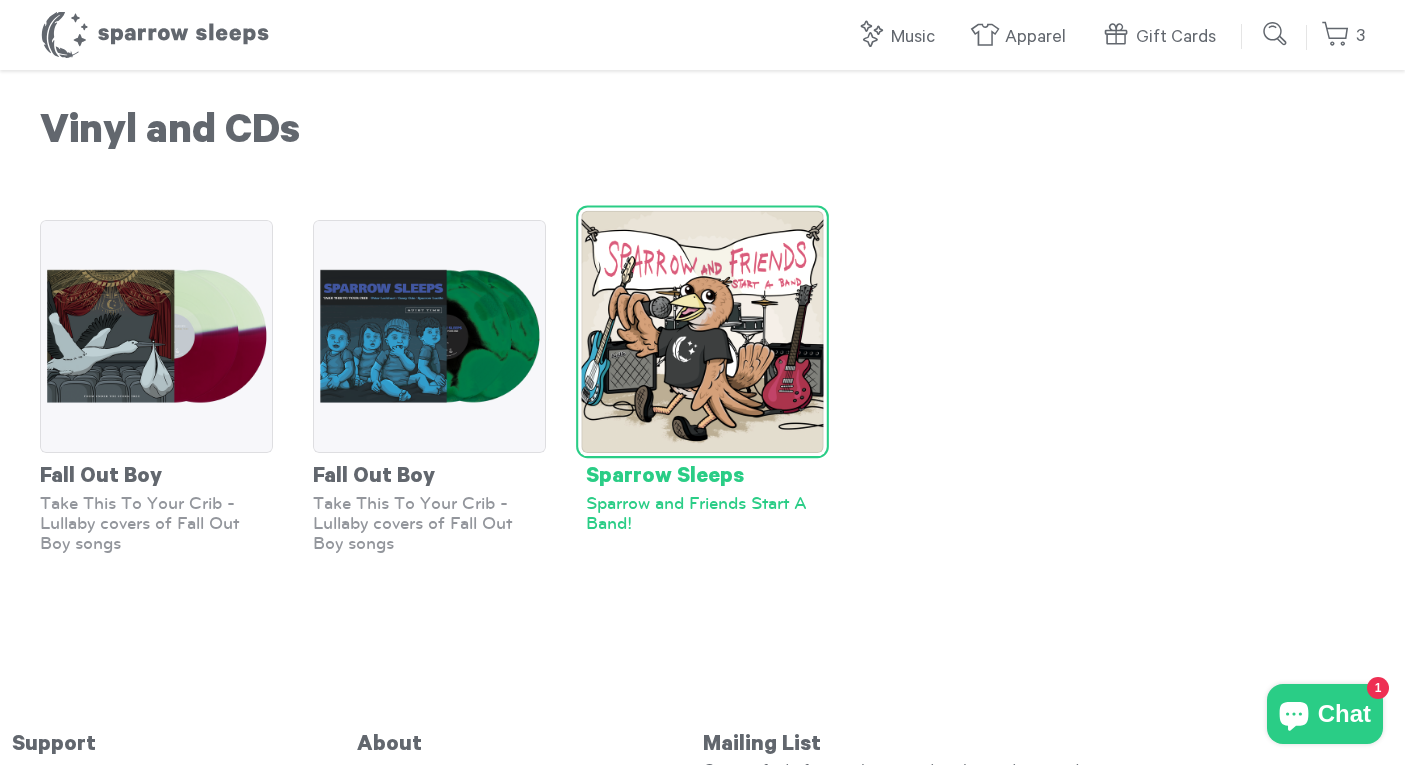 click at bounding box center (702, 332) 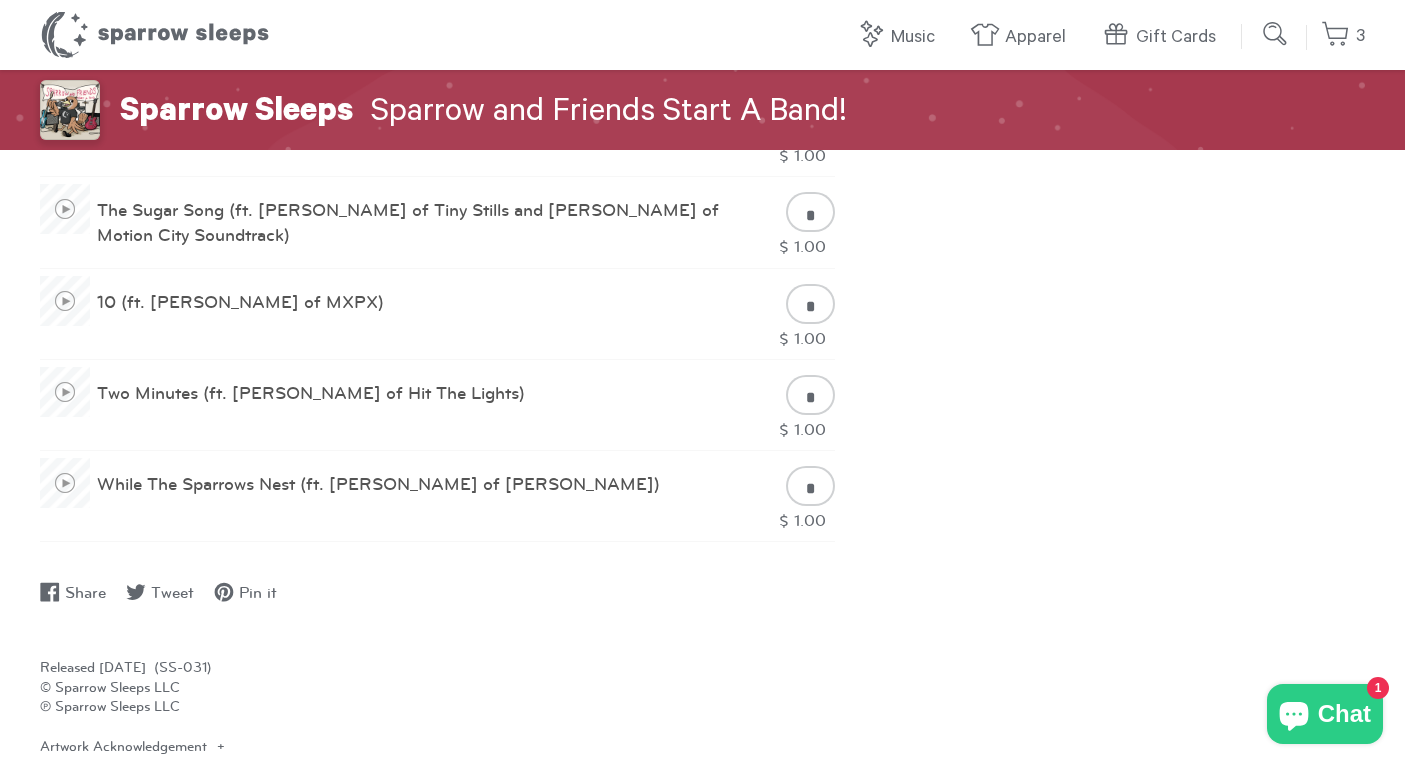 scroll, scrollTop: 1819, scrollLeft: 0, axis: vertical 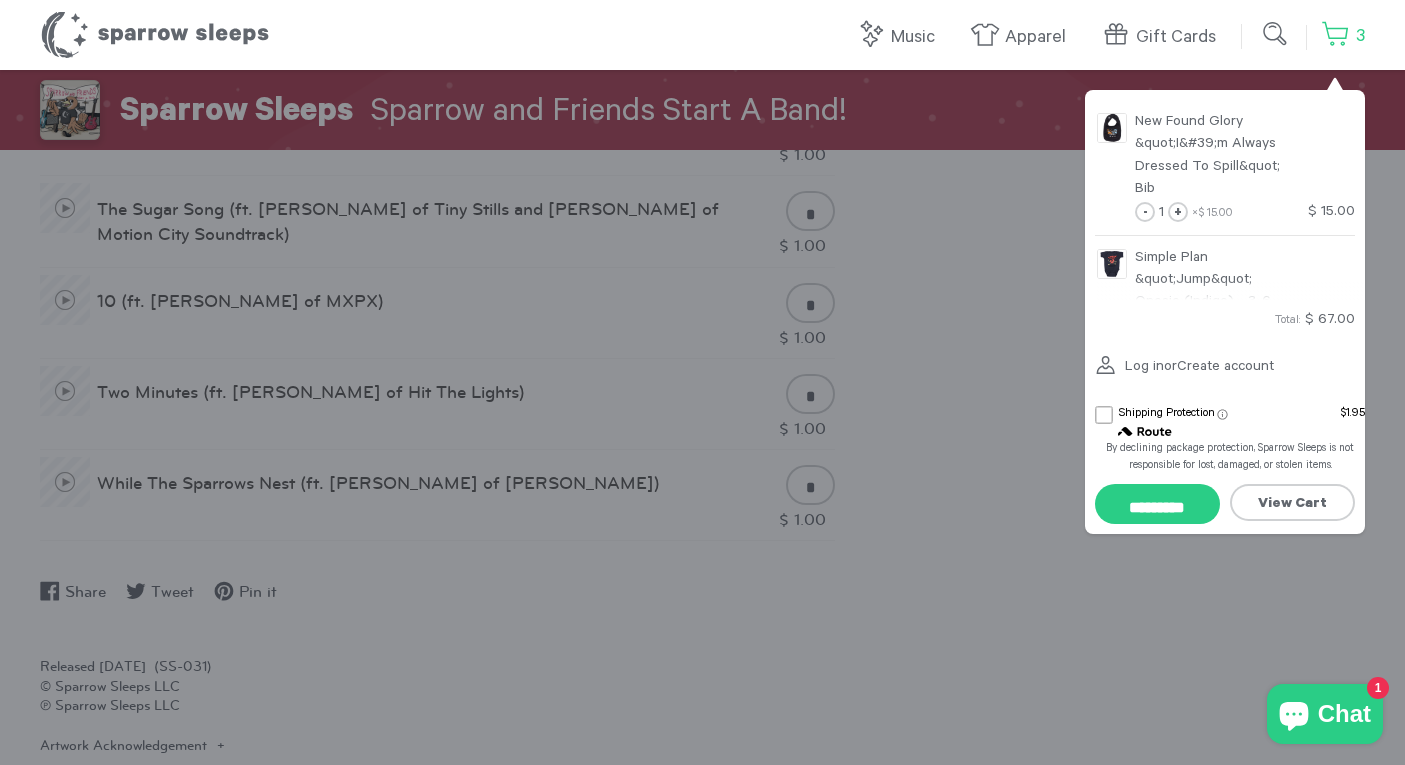 click on "3" at bounding box center (1343, 36) 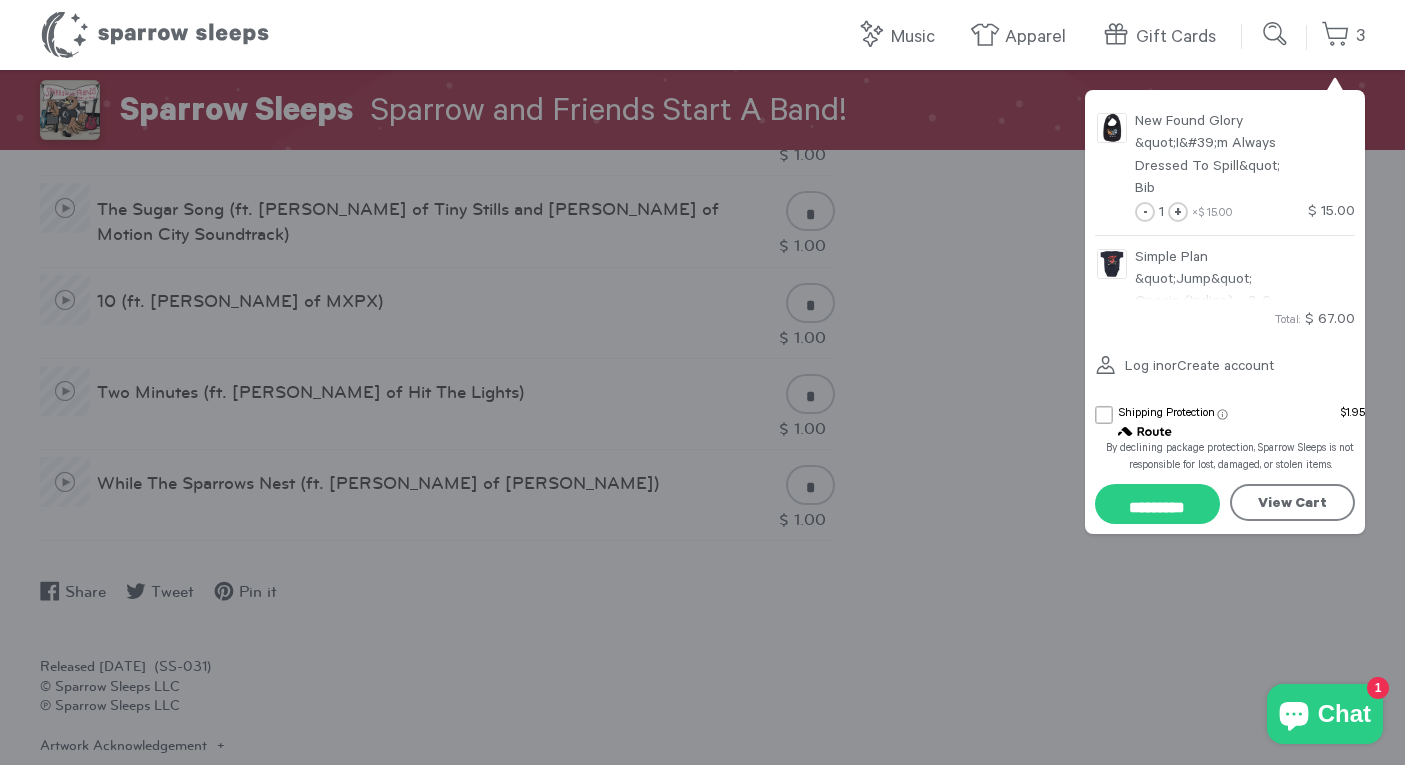 click on "View Cart" at bounding box center (1292, 502) 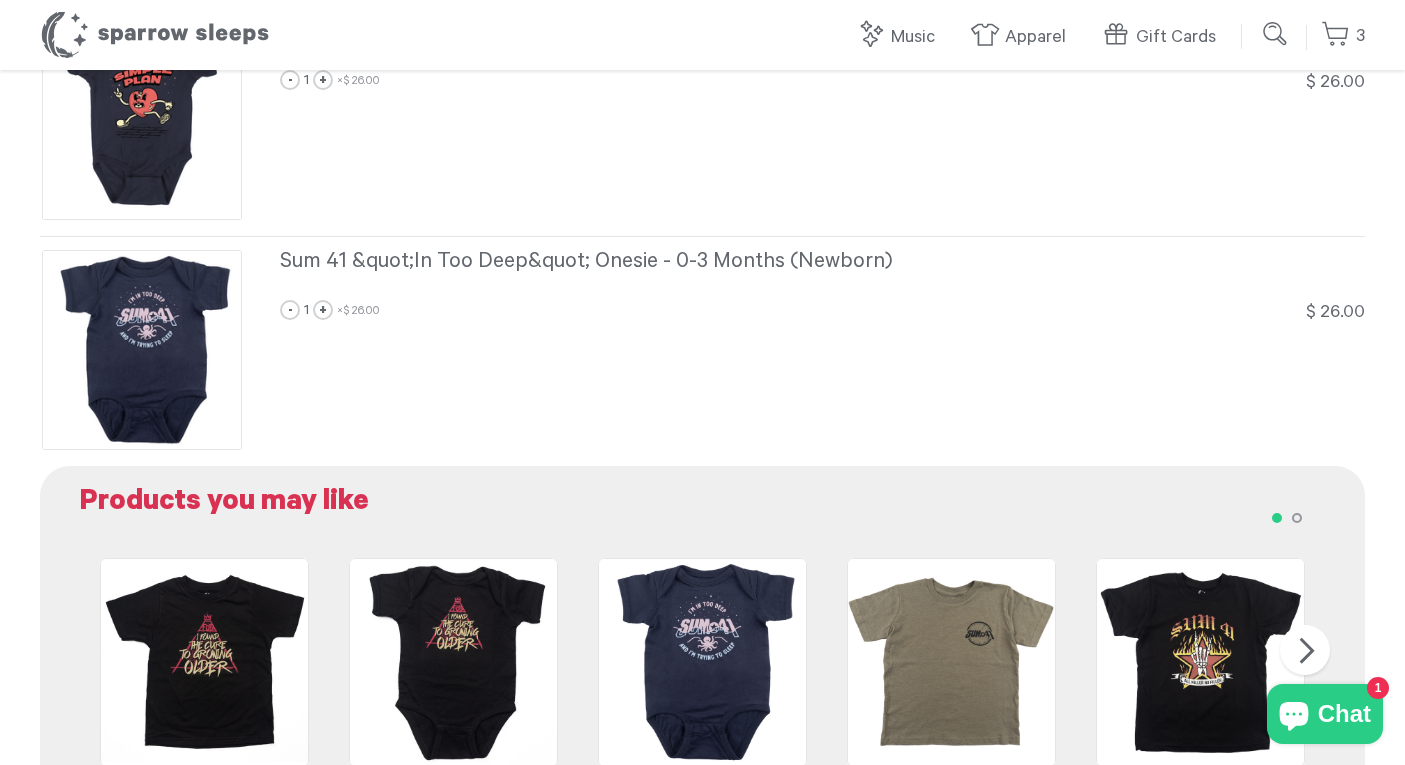 scroll, scrollTop: 435, scrollLeft: 0, axis: vertical 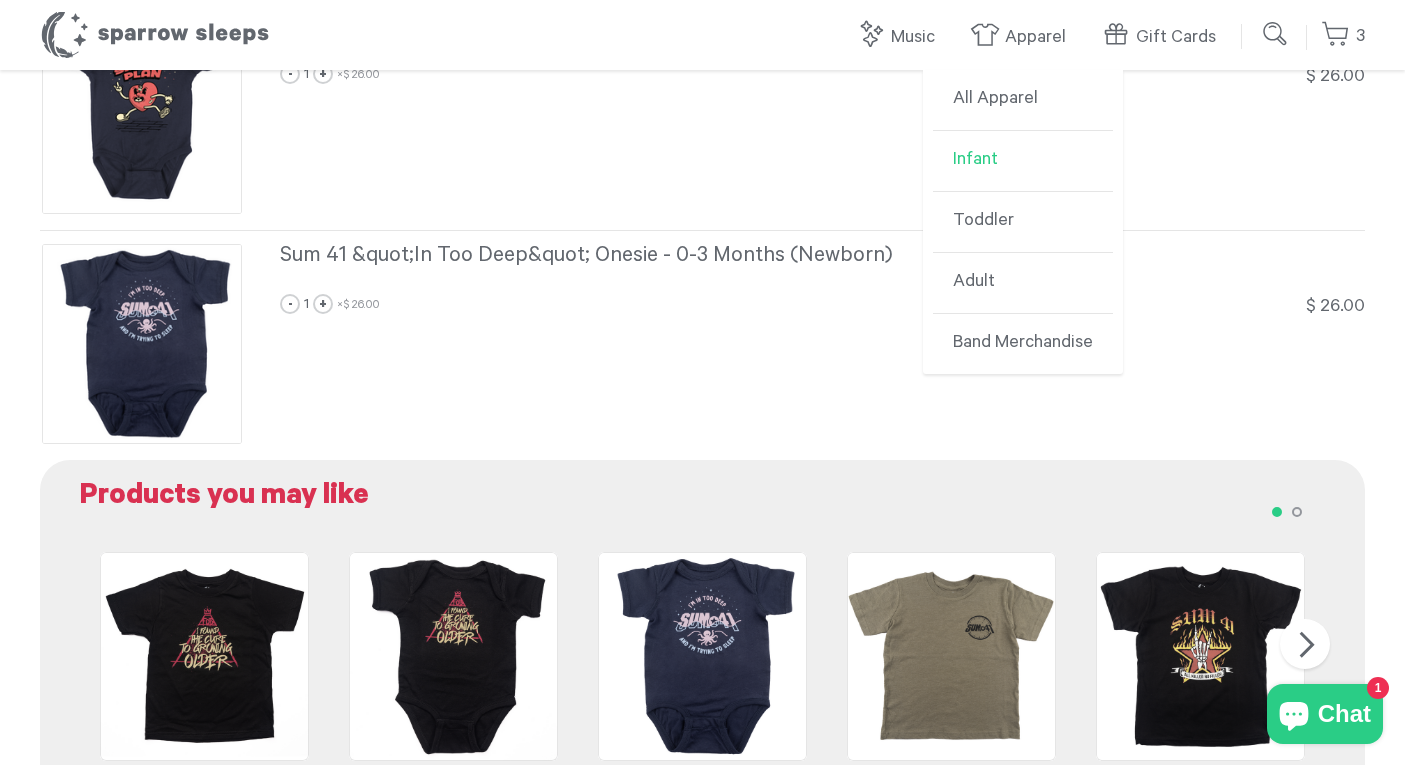 click on "Infant" at bounding box center (1023, 161) 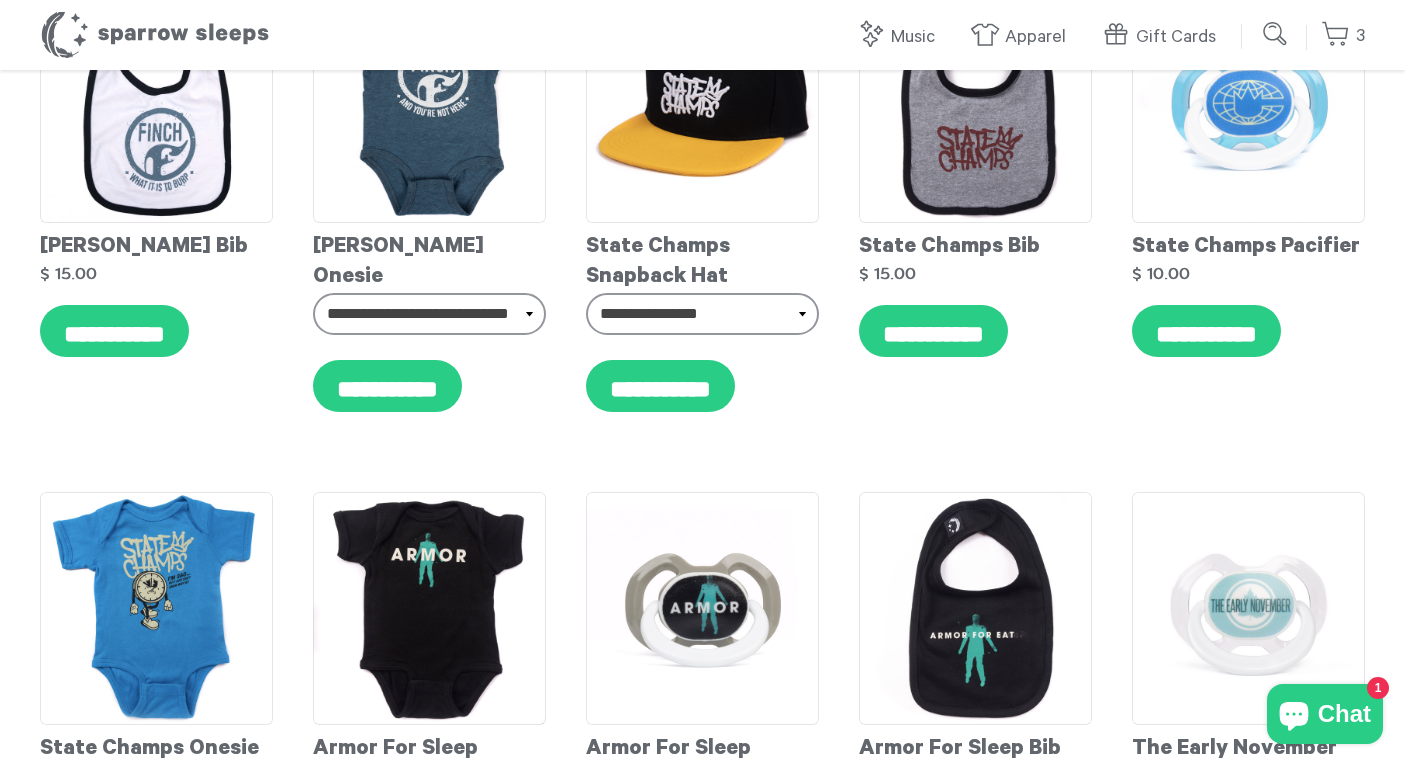 scroll, scrollTop: 5382, scrollLeft: 0, axis: vertical 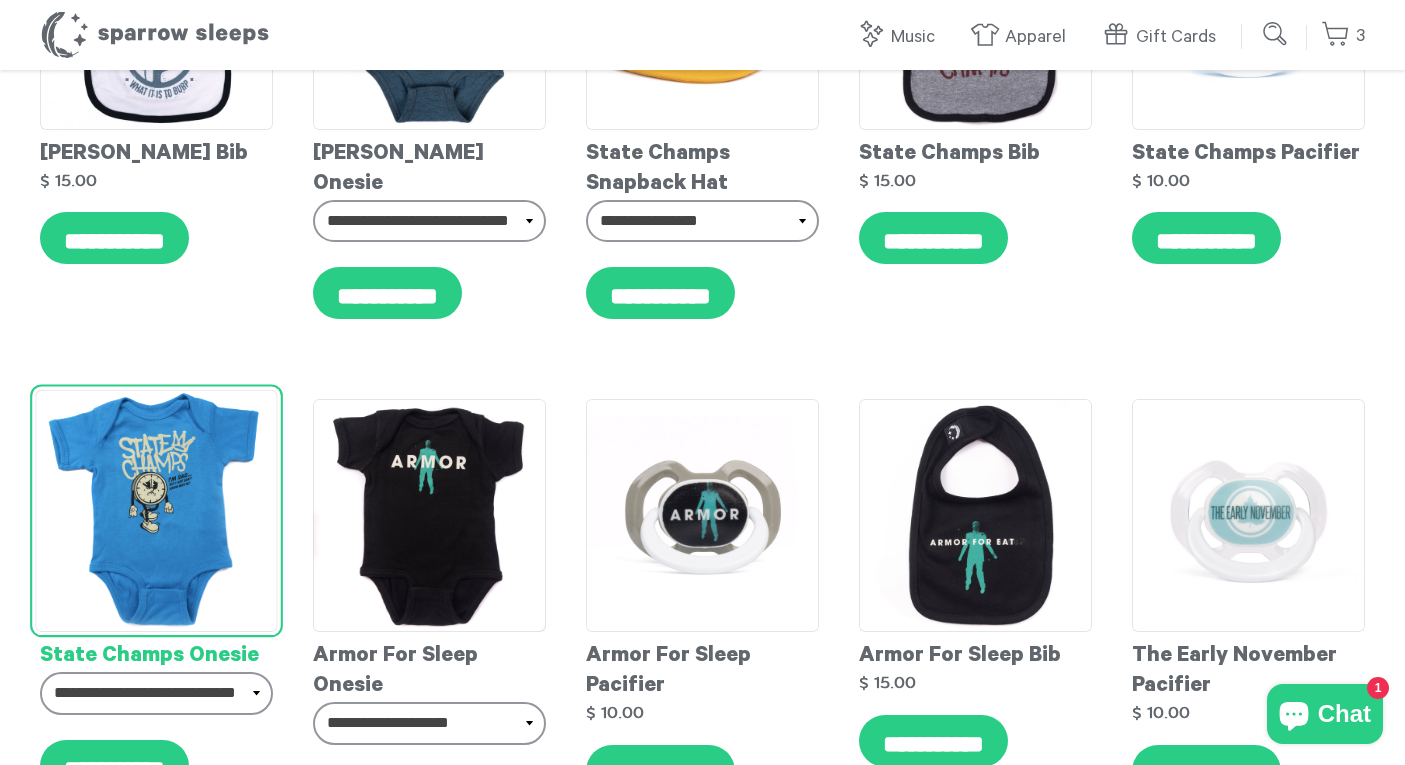 click at bounding box center (156, 511) 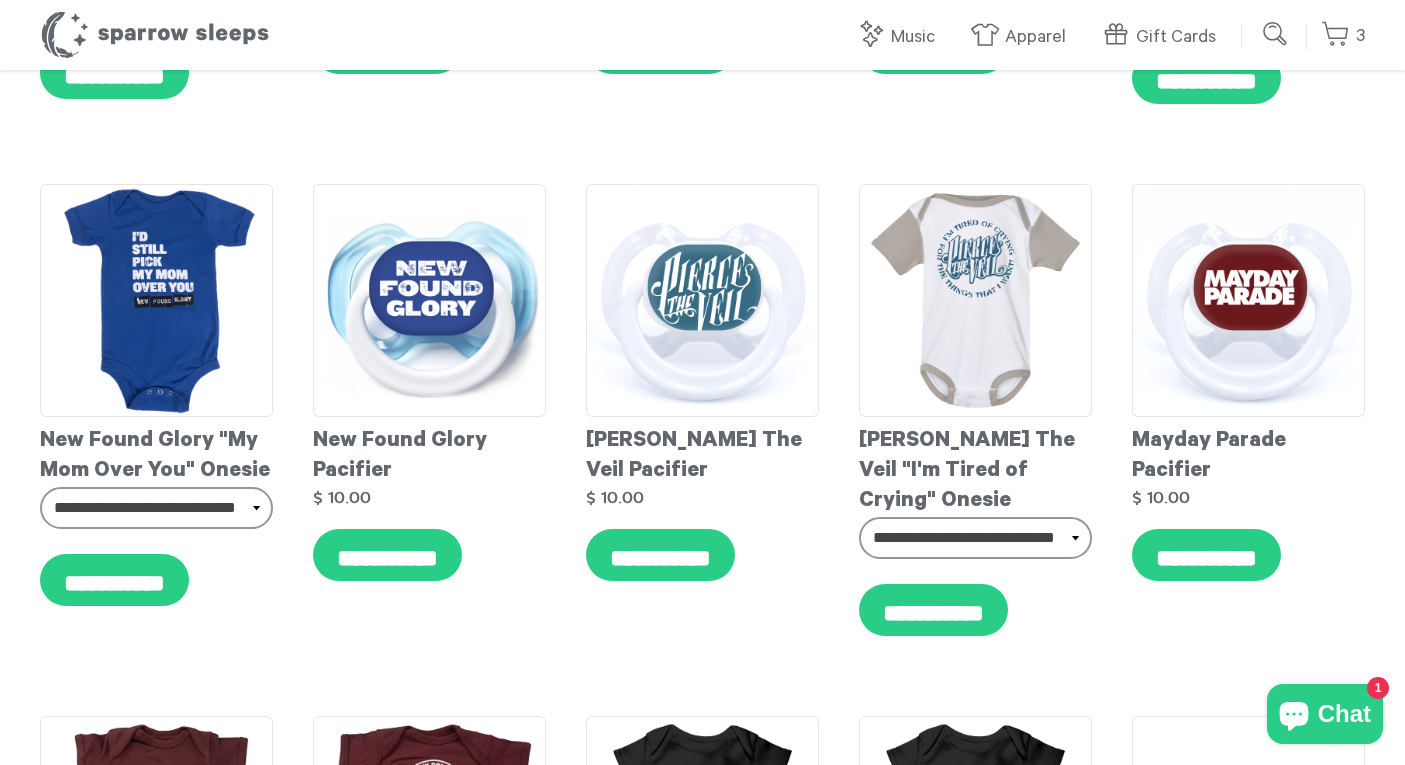 scroll, scrollTop: 6610, scrollLeft: 0, axis: vertical 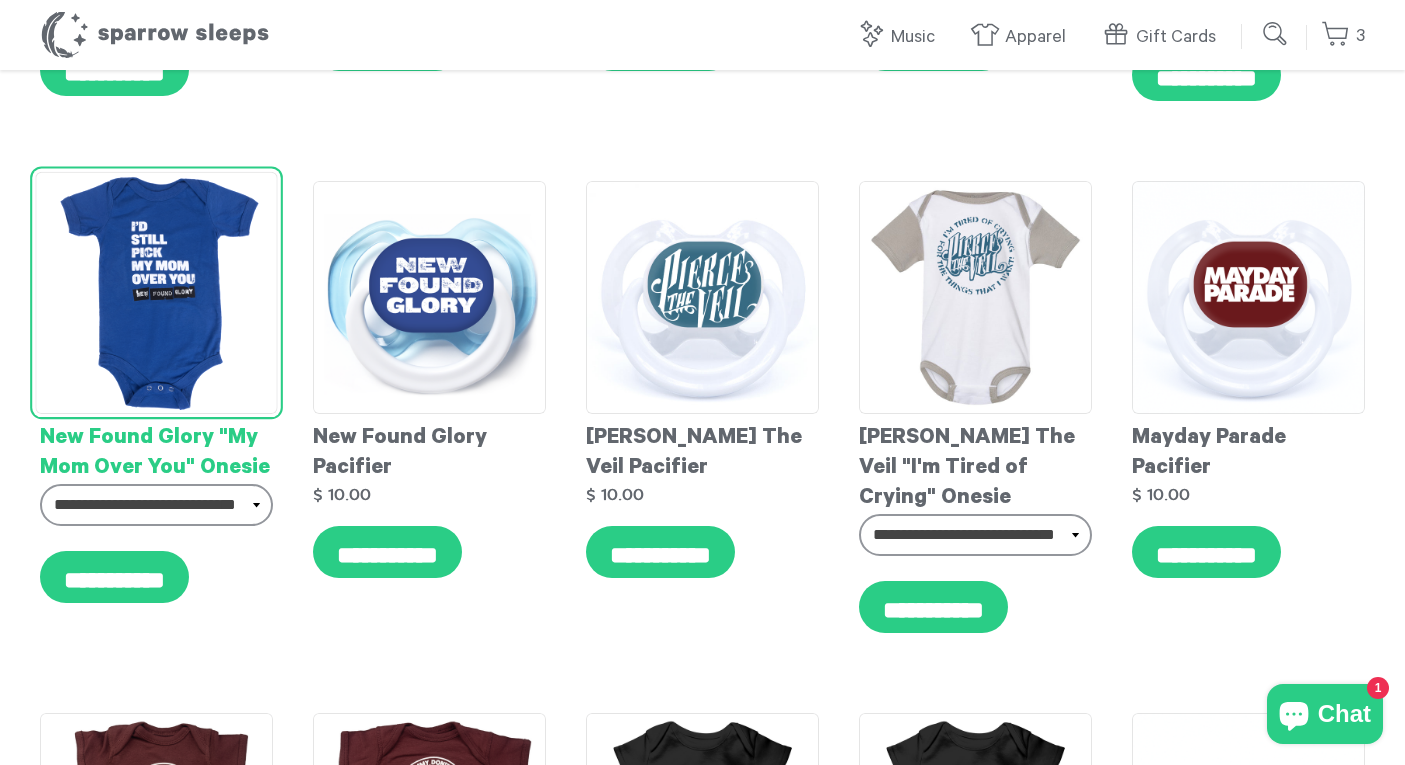 click at bounding box center (156, 293) 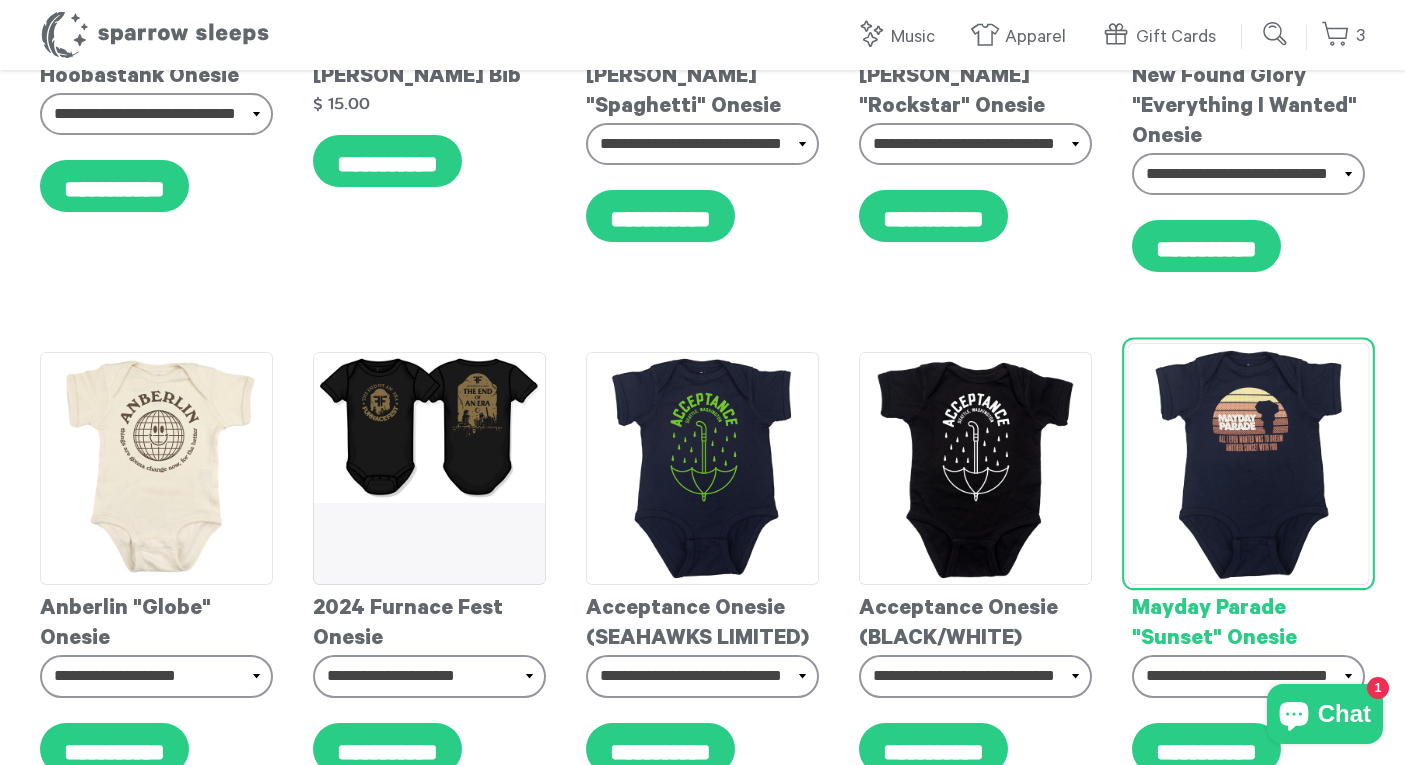 scroll, scrollTop: 506, scrollLeft: 0, axis: vertical 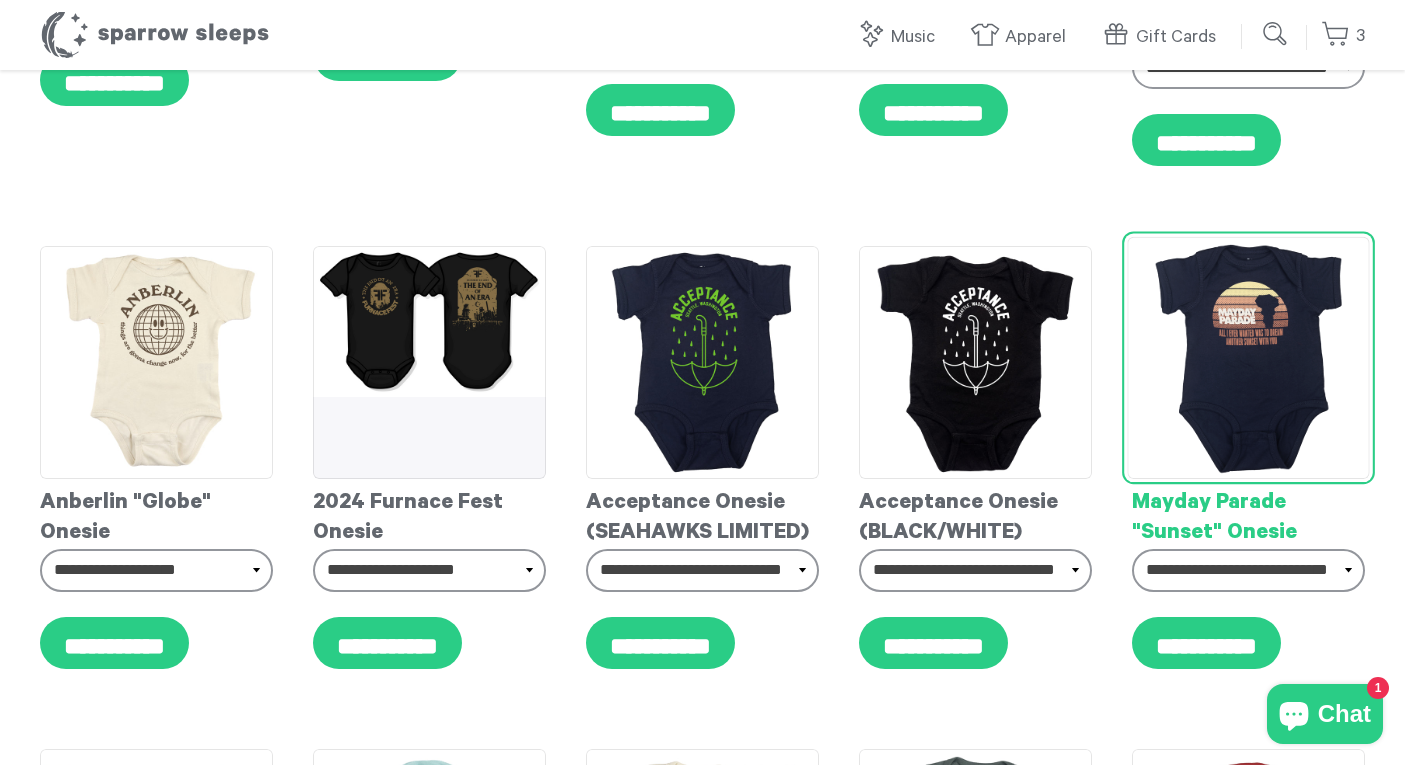 click at bounding box center (1248, 358) 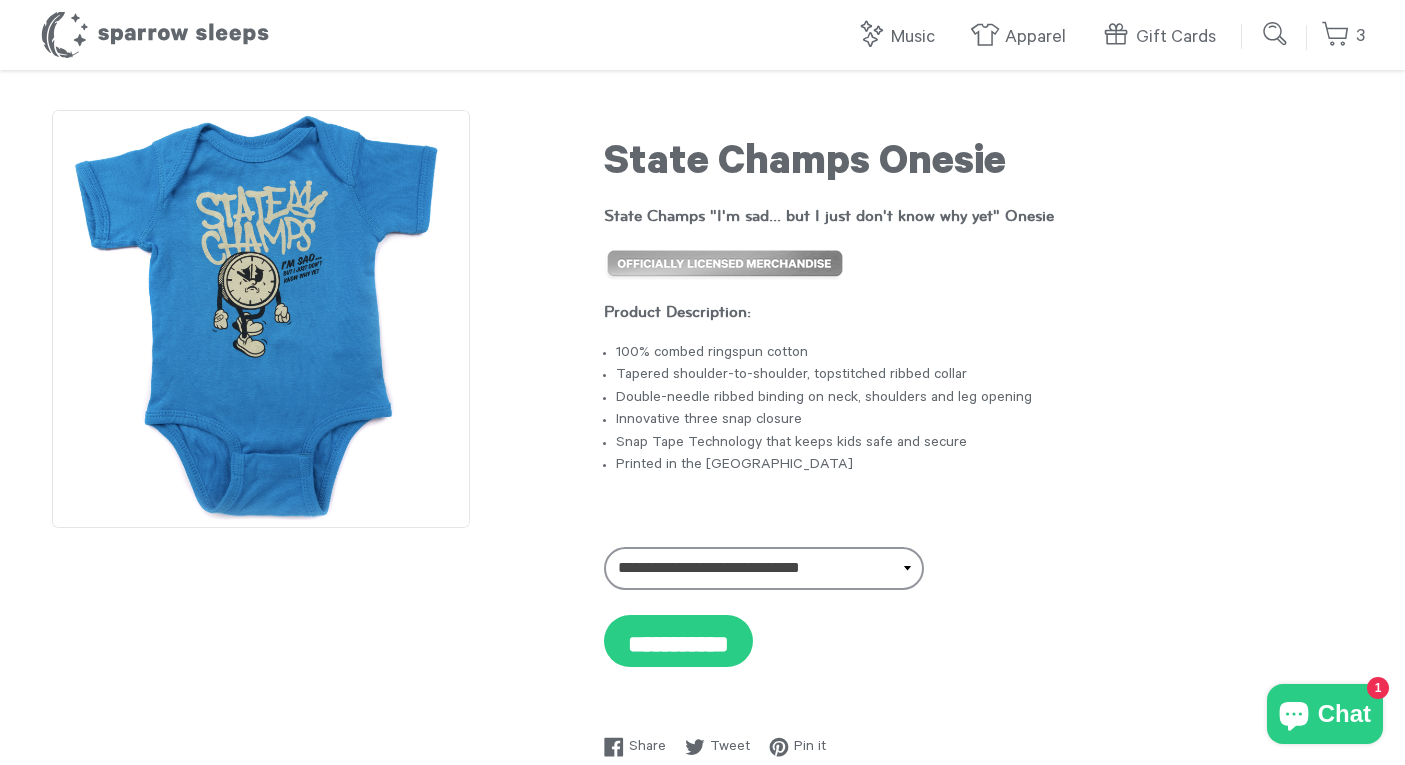 scroll, scrollTop: 0, scrollLeft: 0, axis: both 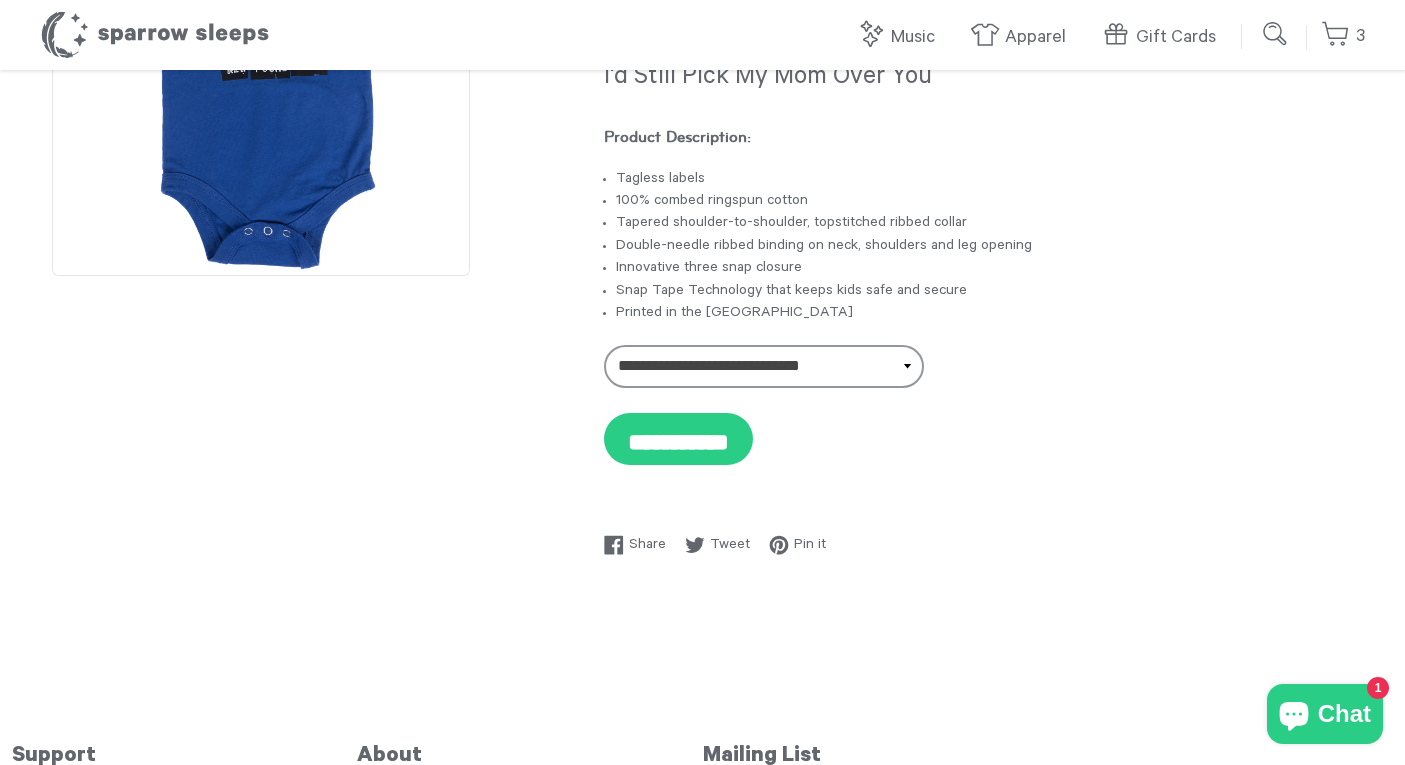 click on "**********" at bounding box center [978, 378] 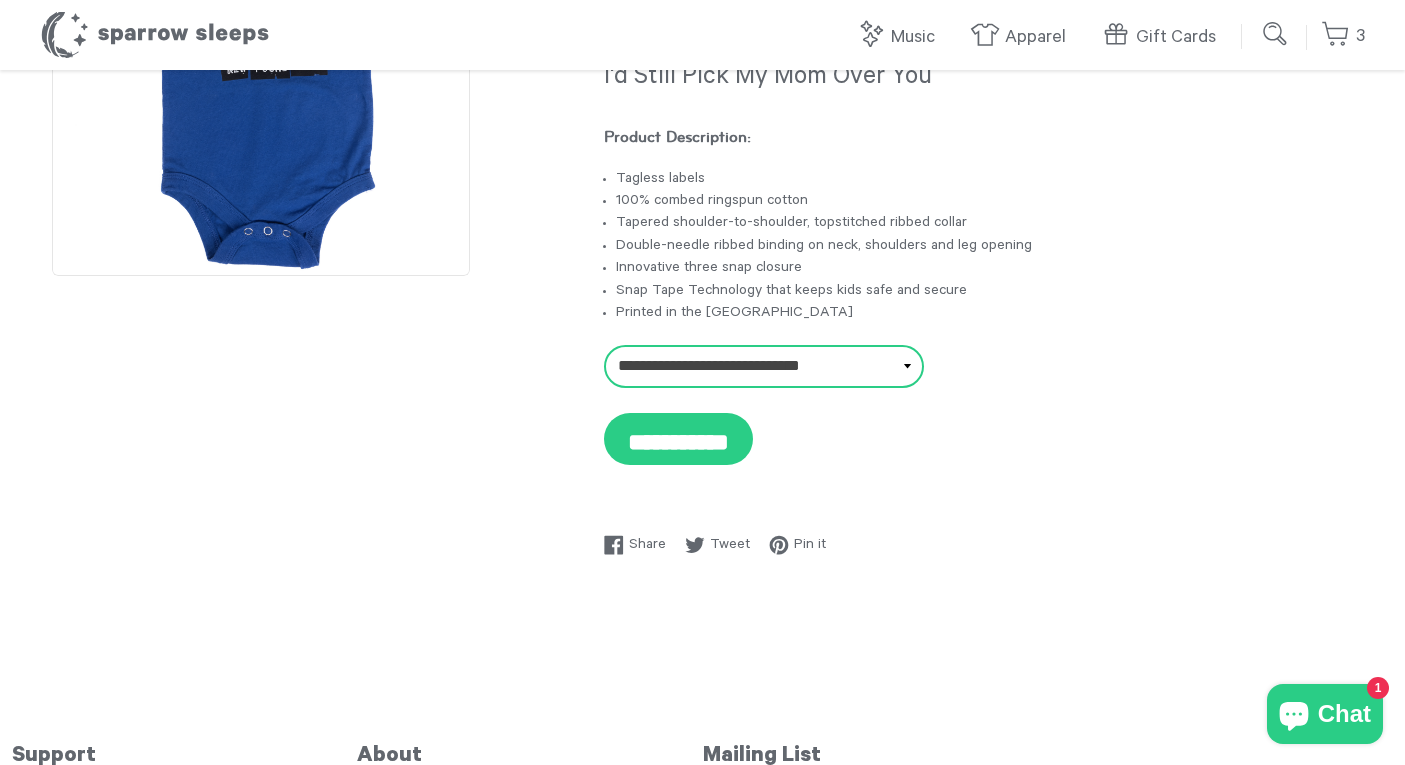 click on "**********" at bounding box center (764, 366) 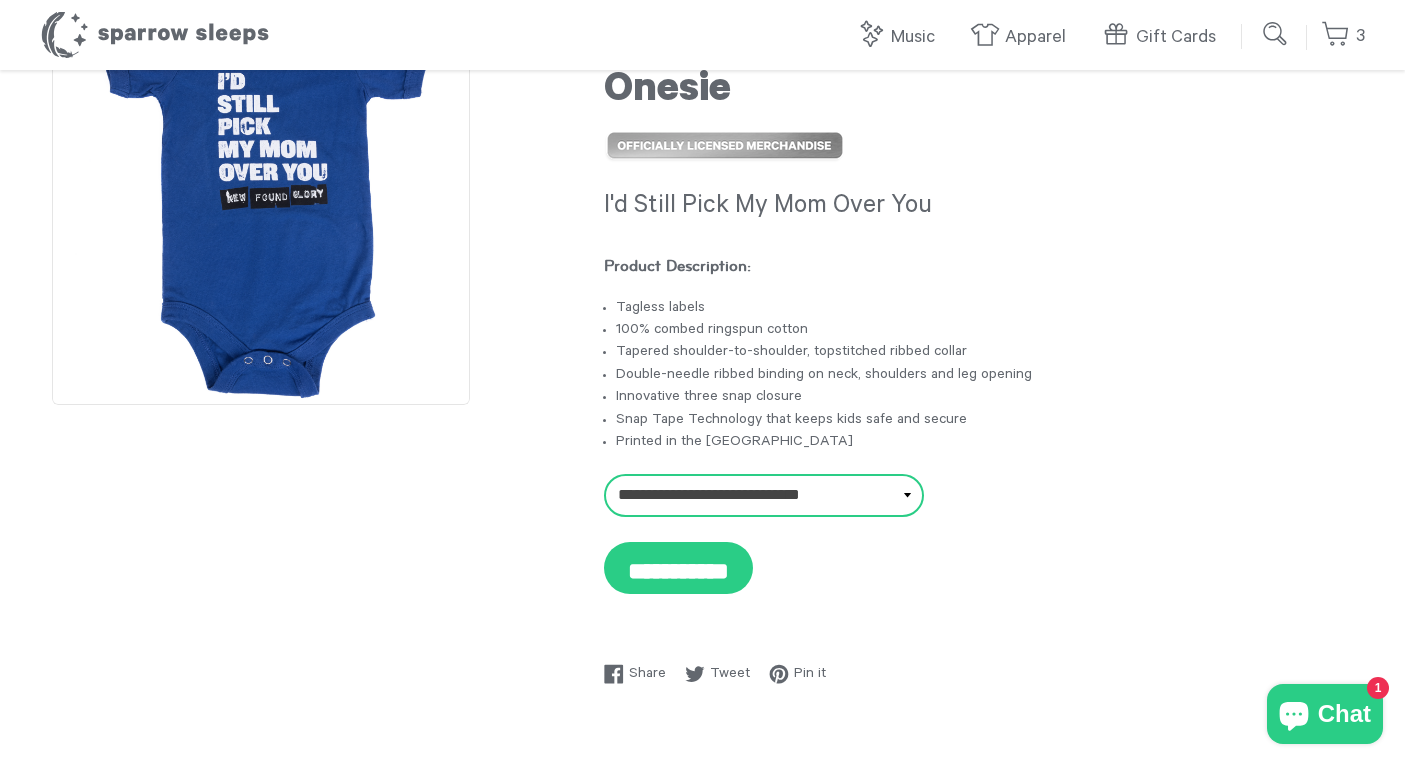 scroll, scrollTop: 145, scrollLeft: 0, axis: vertical 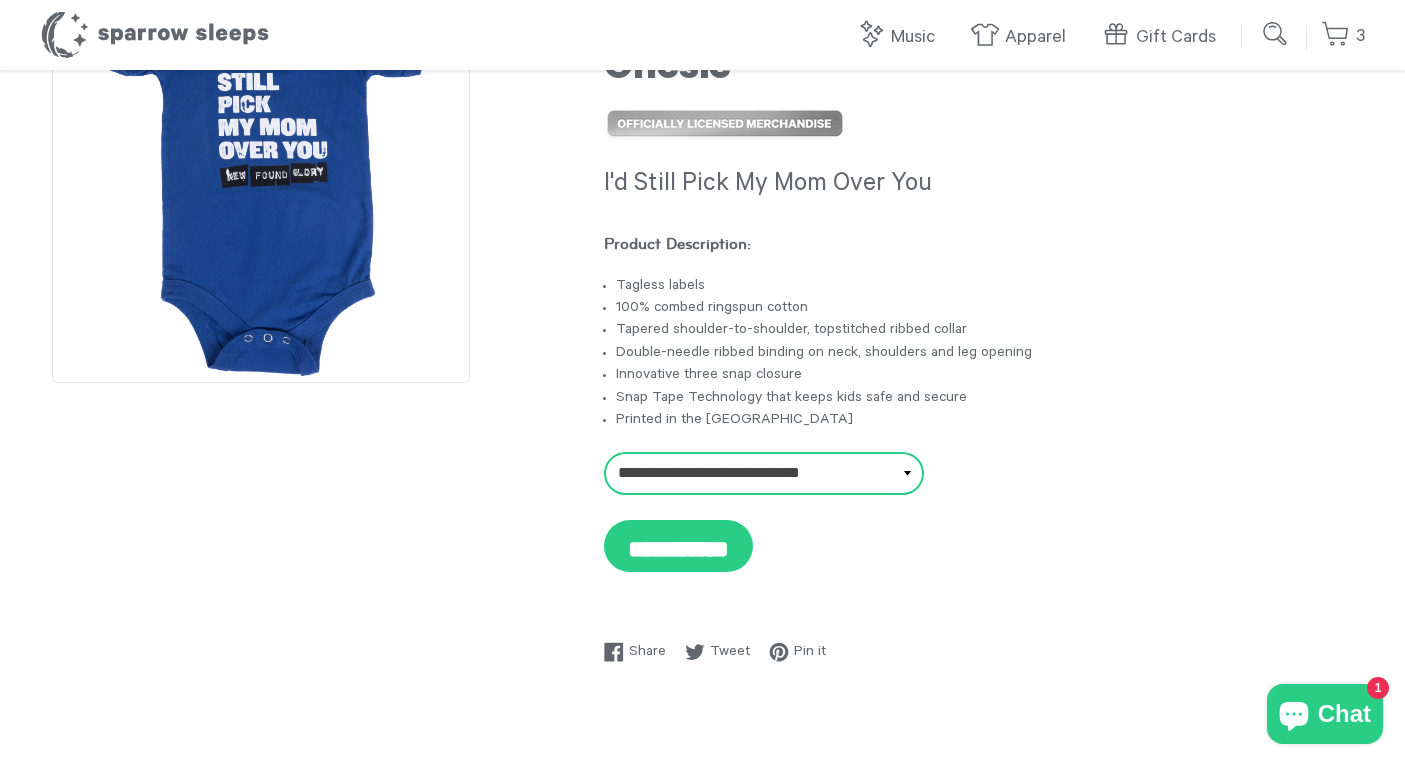 click on "**********" at bounding box center (764, 473) 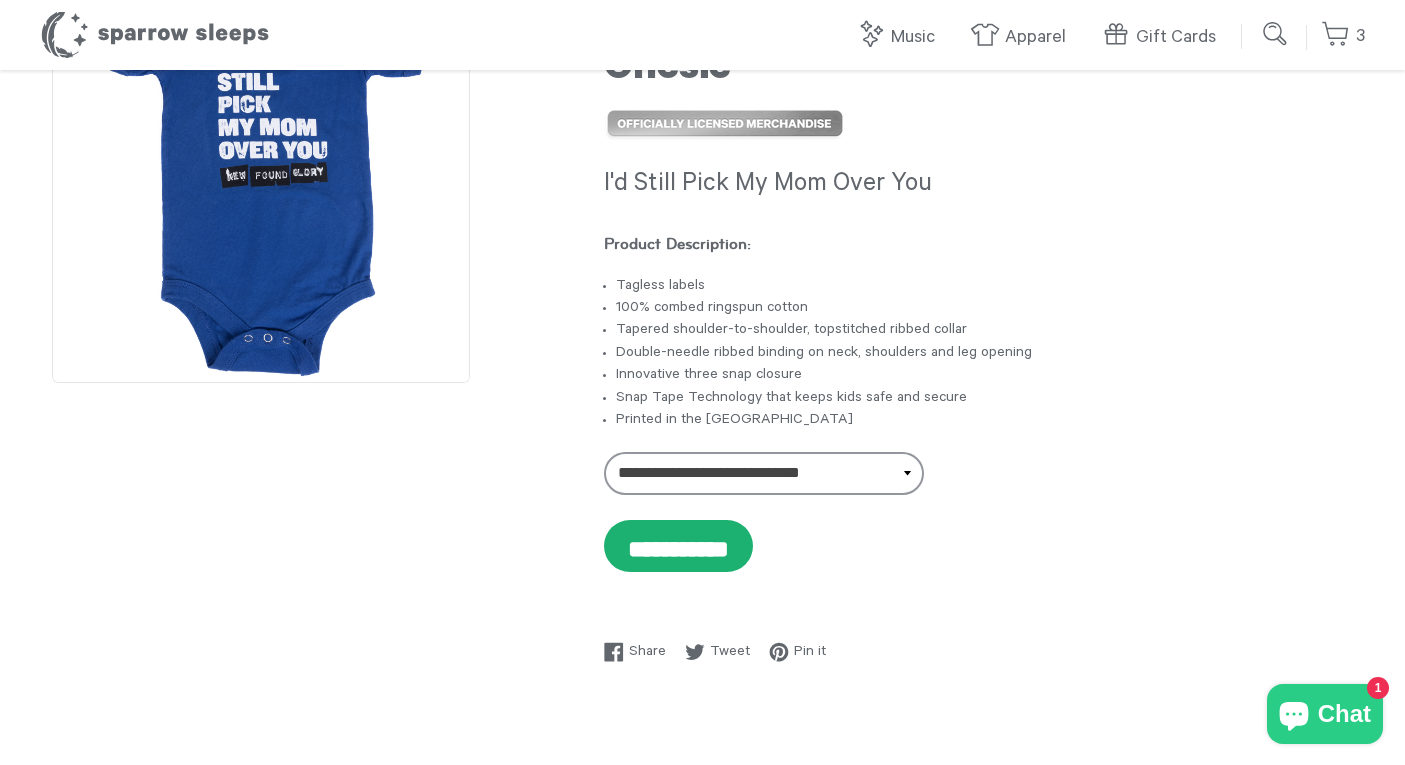 click on "**********" at bounding box center [678, 546] 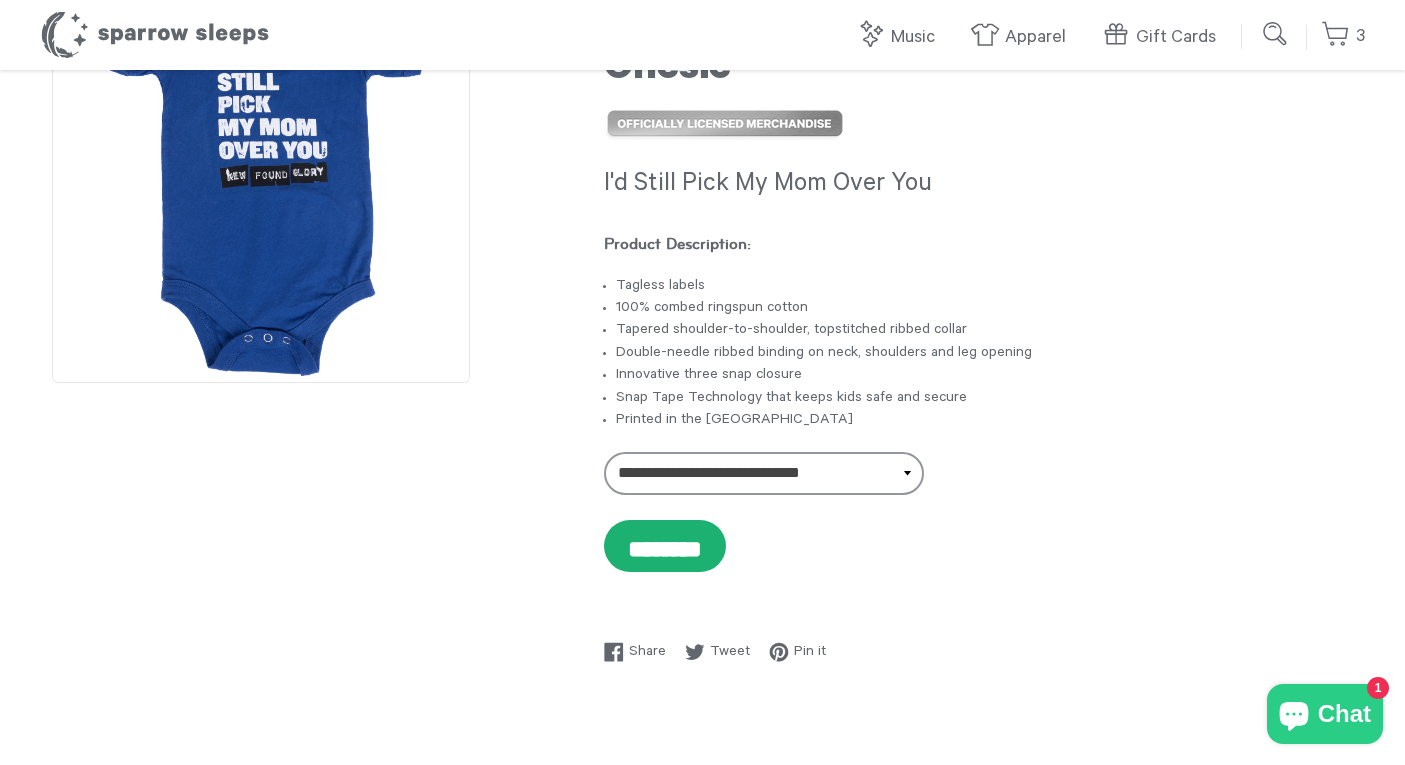 type on "**********" 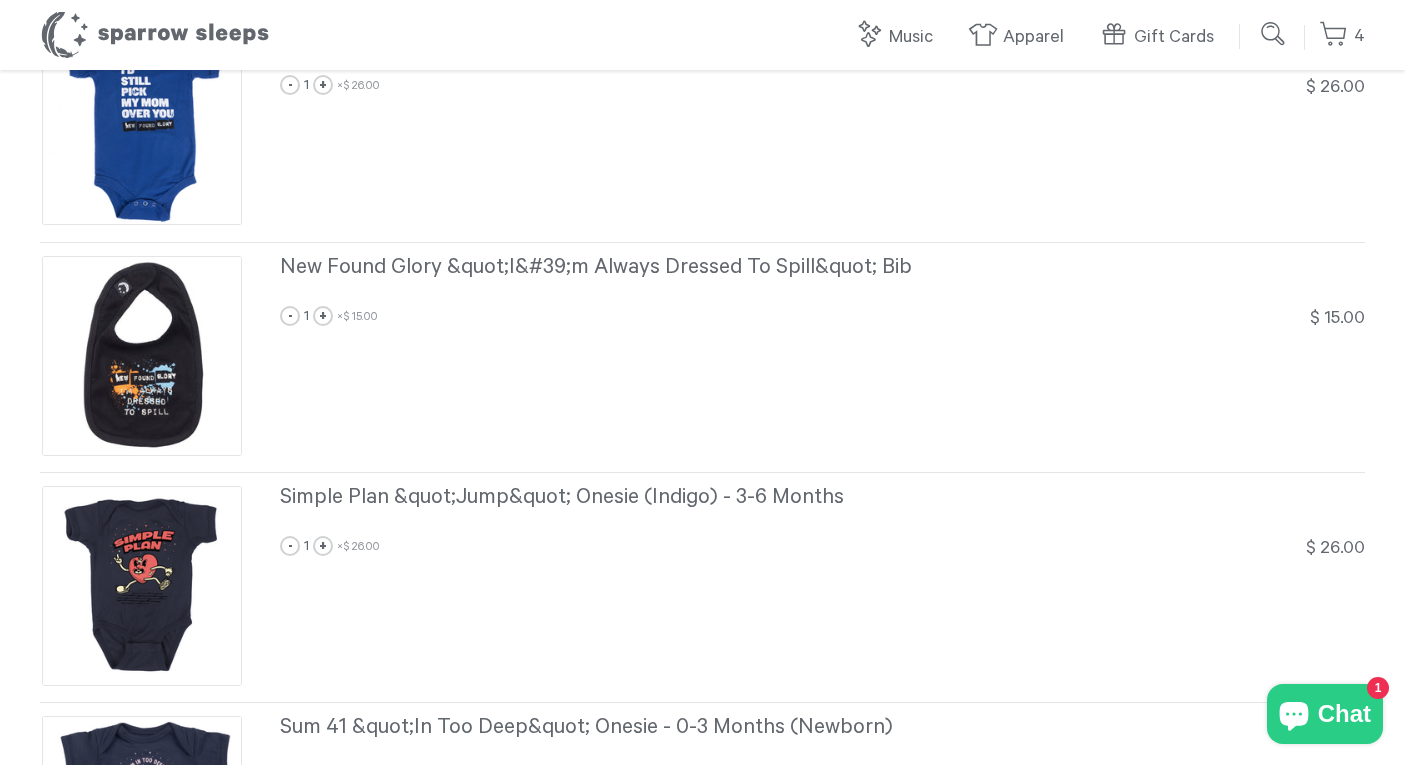 scroll, scrollTop: 191, scrollLeft: 0, axis: vertical 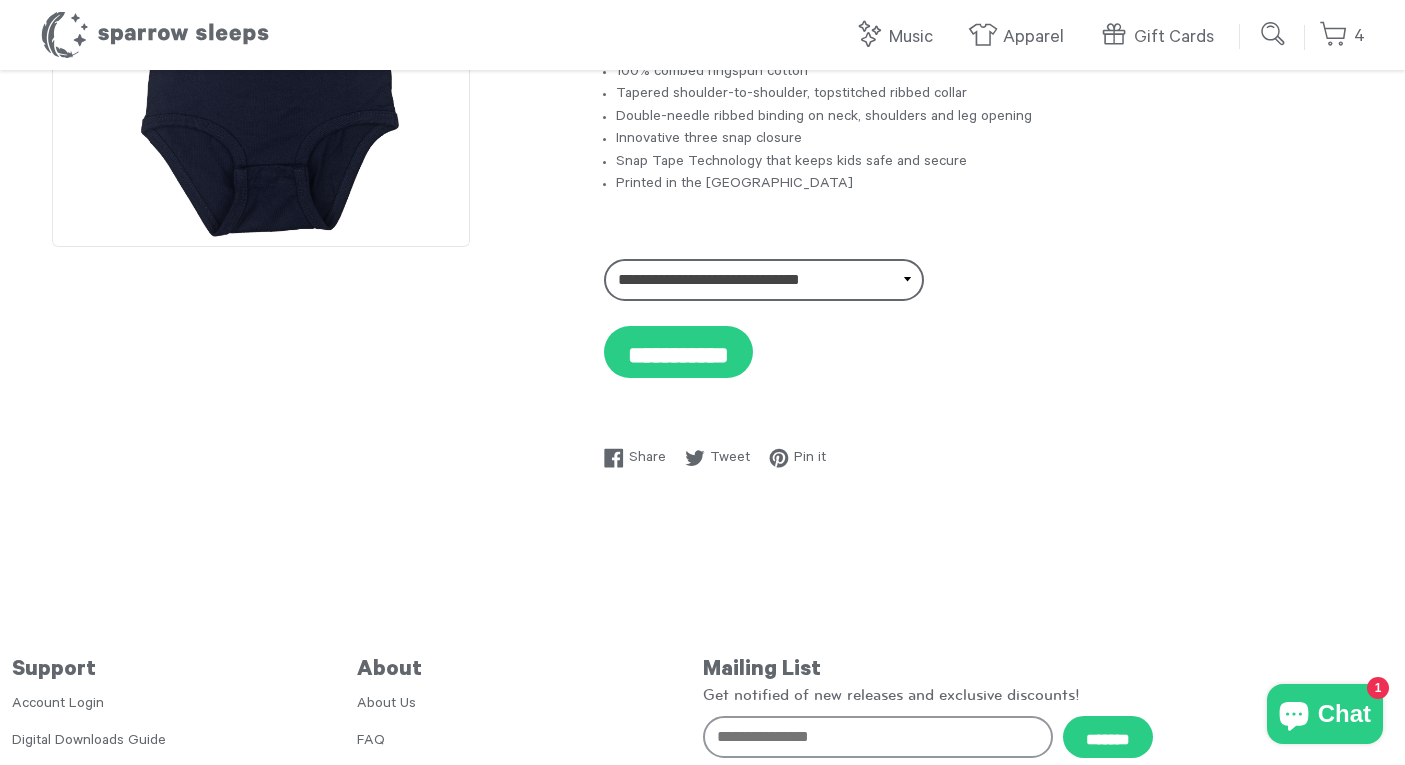 click on "**********" at bounding box center (764, 280) 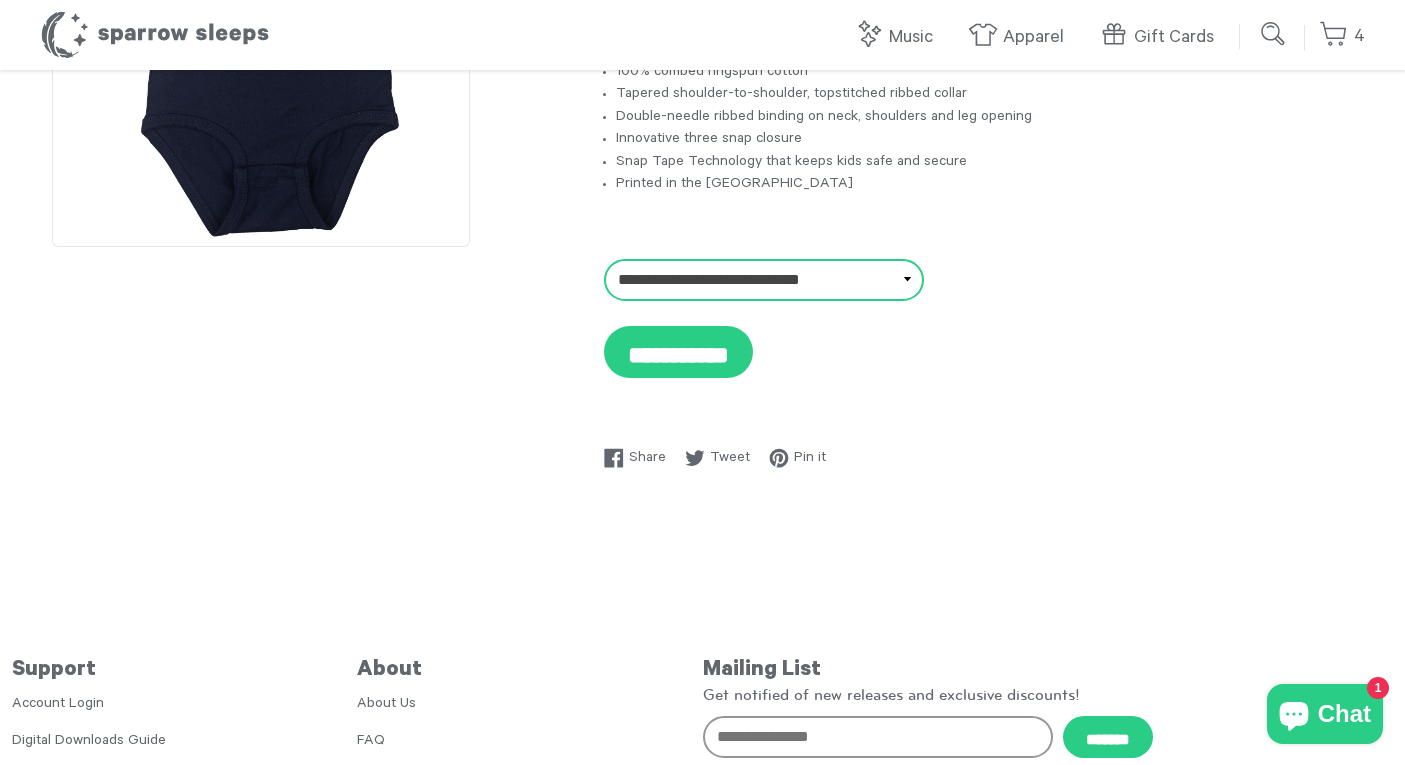 select on "**********" 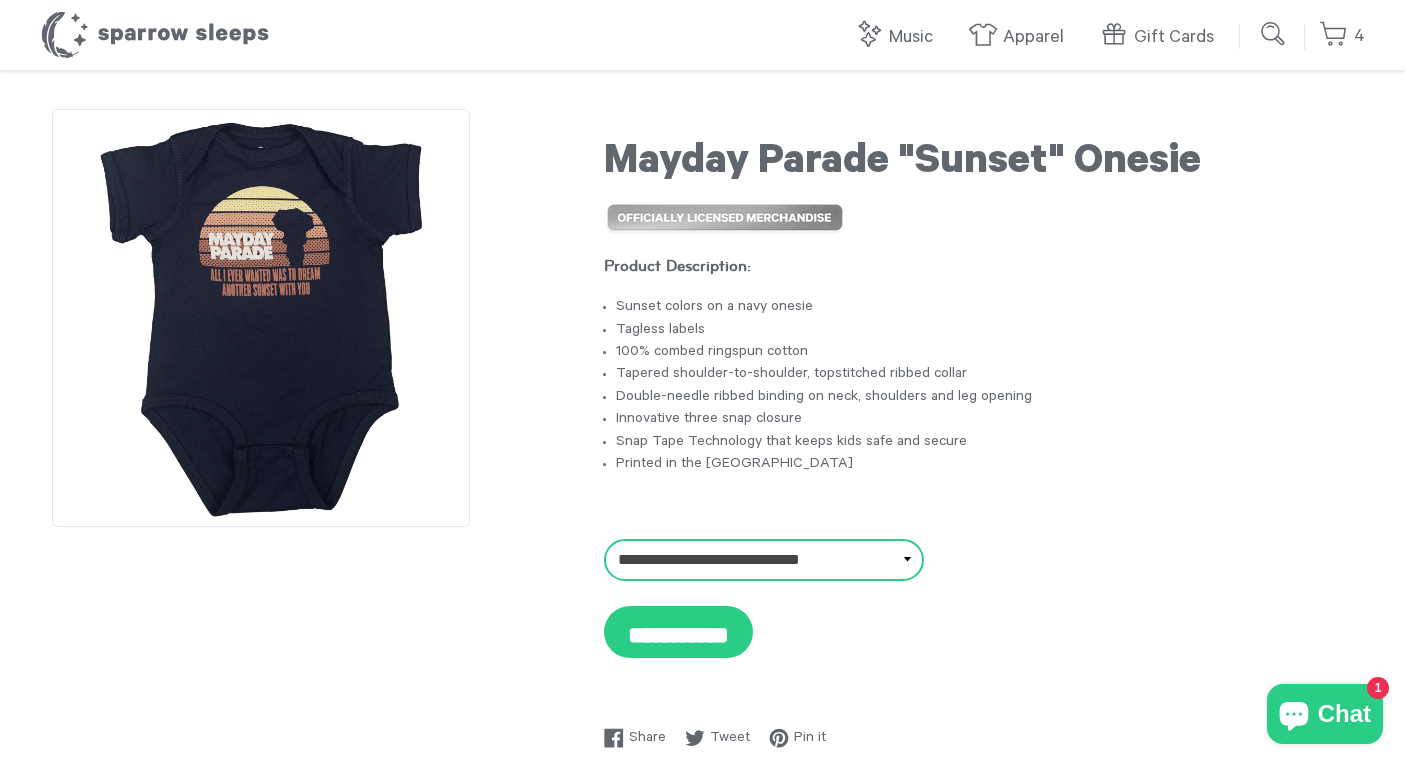 scroll, scrollTop: 0, scrollLeft: 0, axis: both 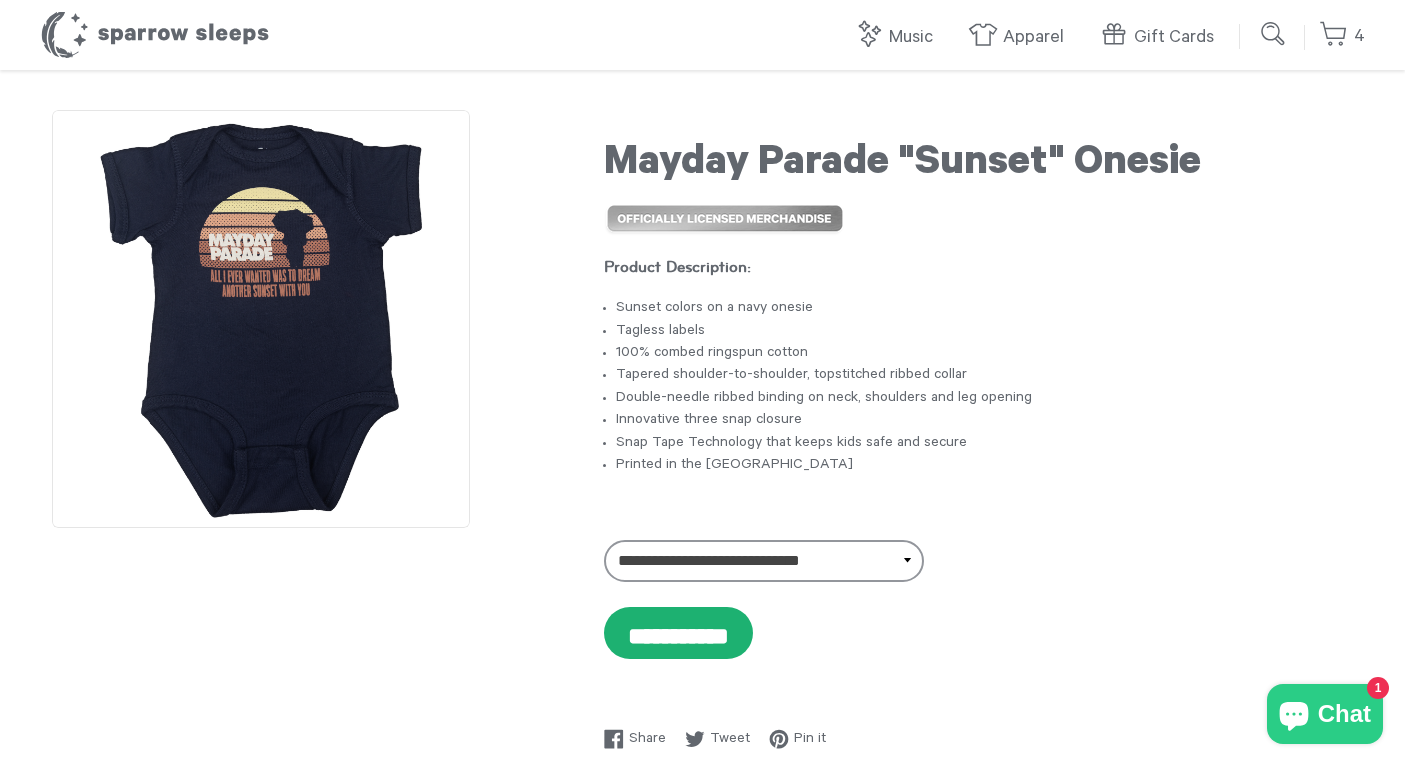 click on "**********" at bounding box center [678, 633] 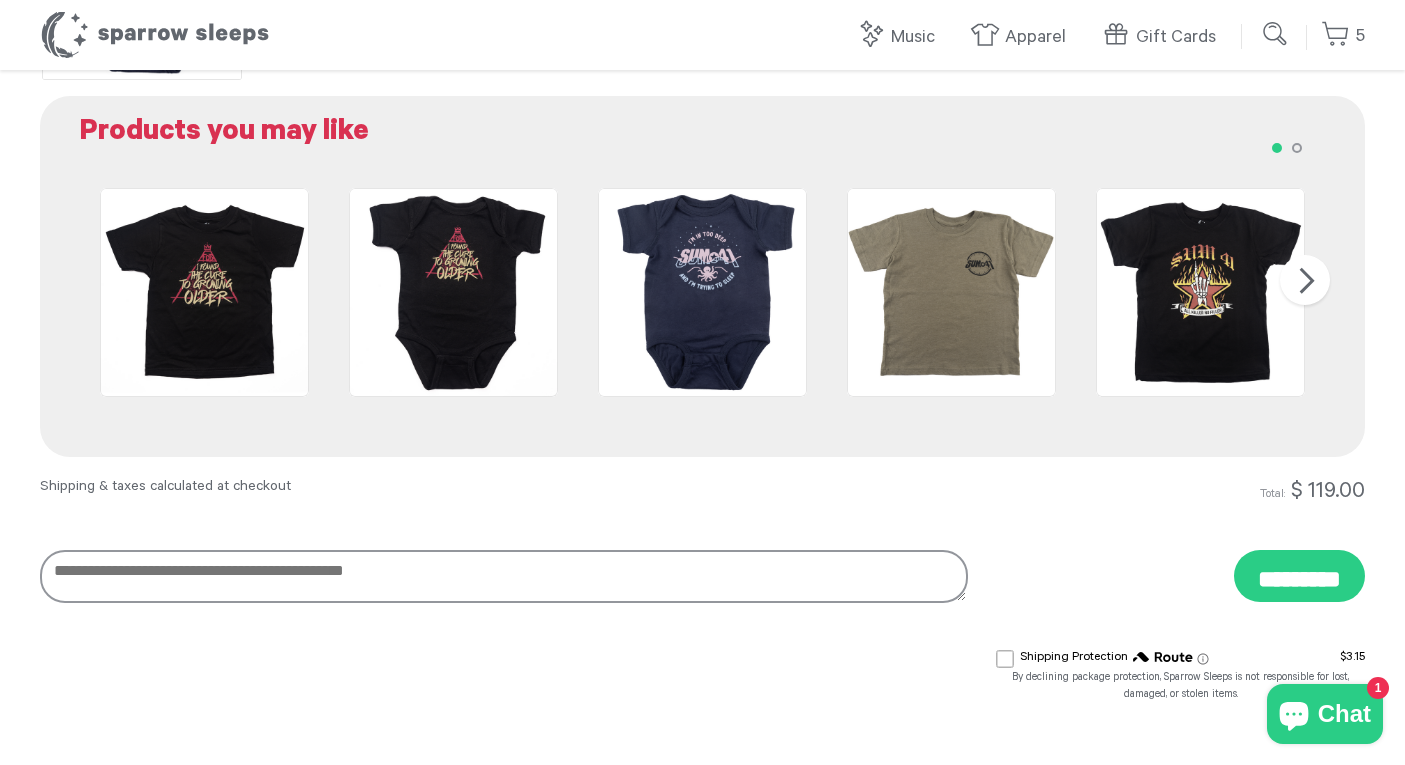 scroll, scrollTop: 1247, scrollLeft: 0, axis: vertical 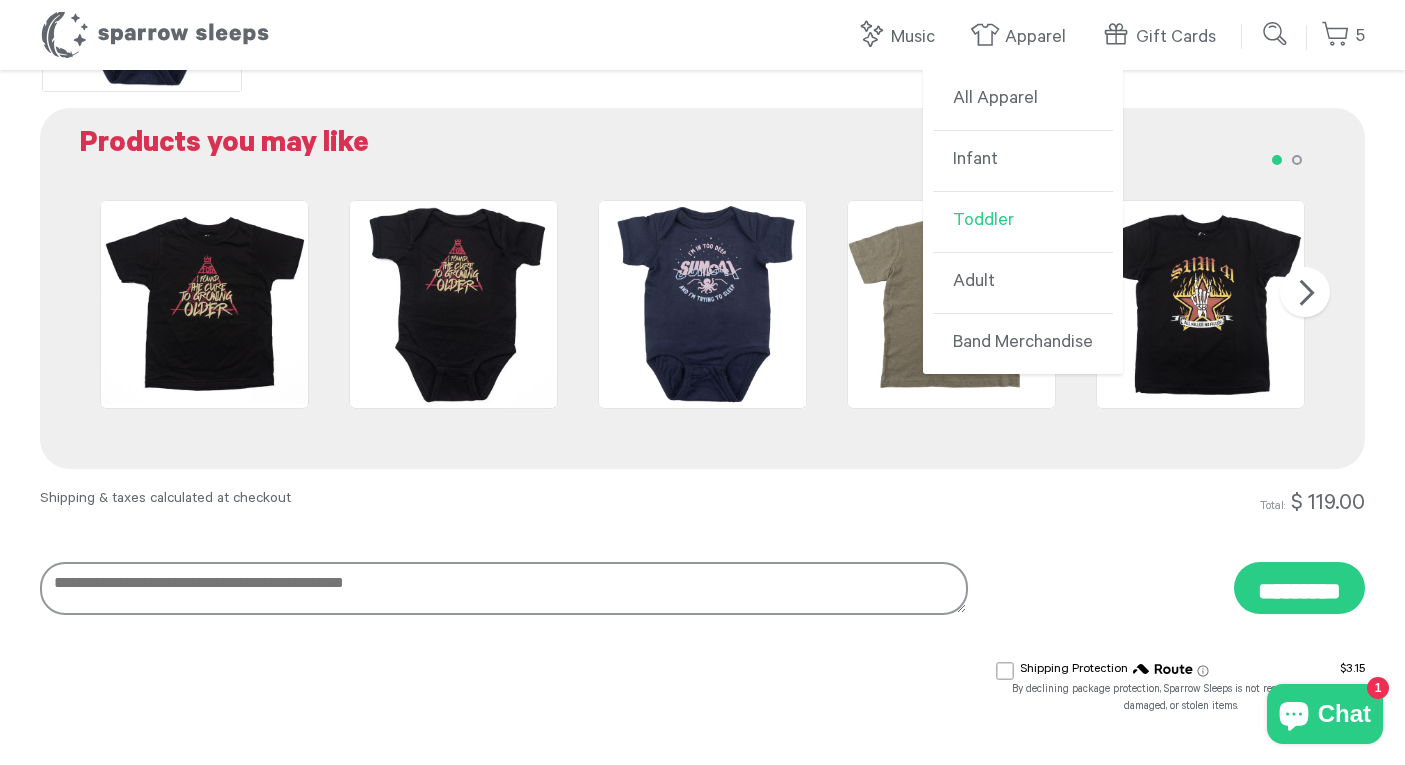 click on "Toddler" at bounding box center [1023, 222] 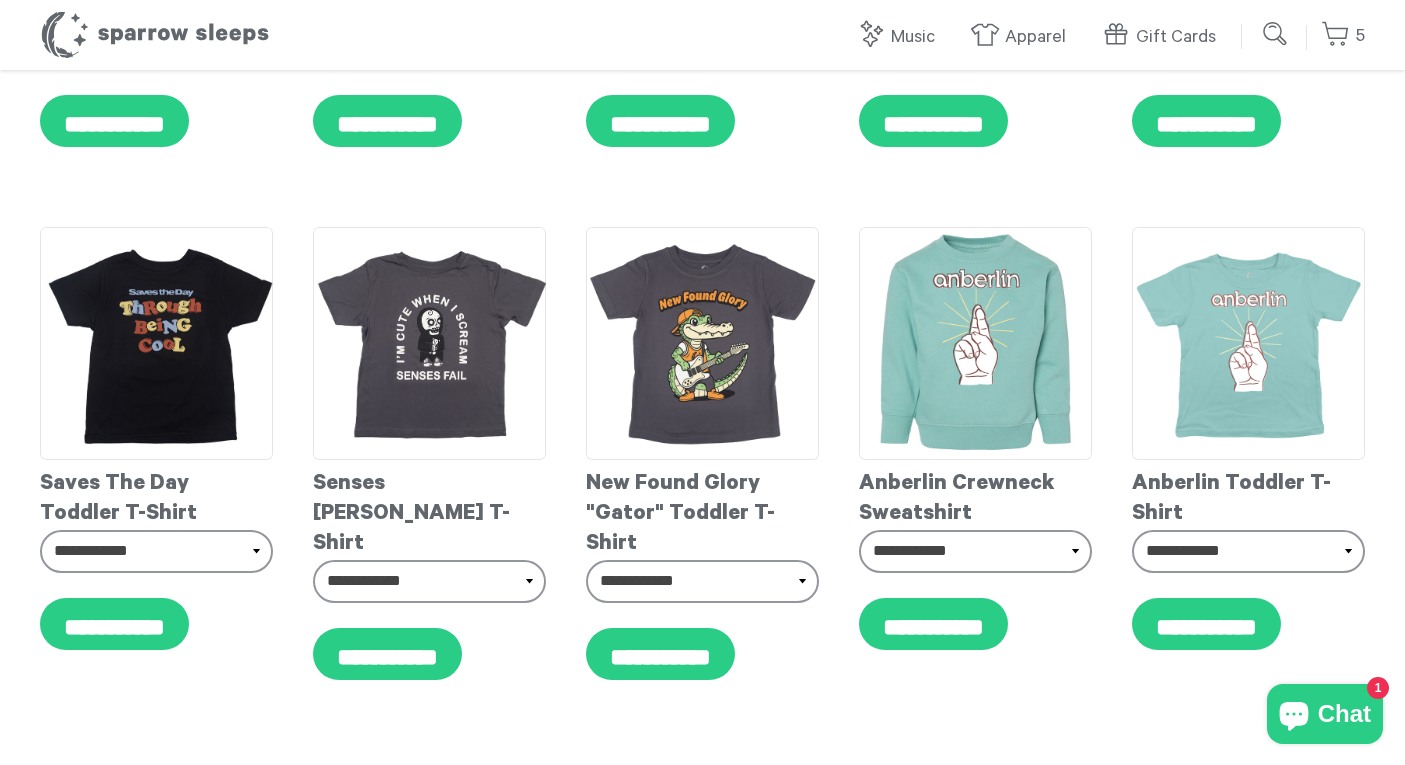 scroll, scrollTop: 575, scrollLeft: 0, axis: vertical 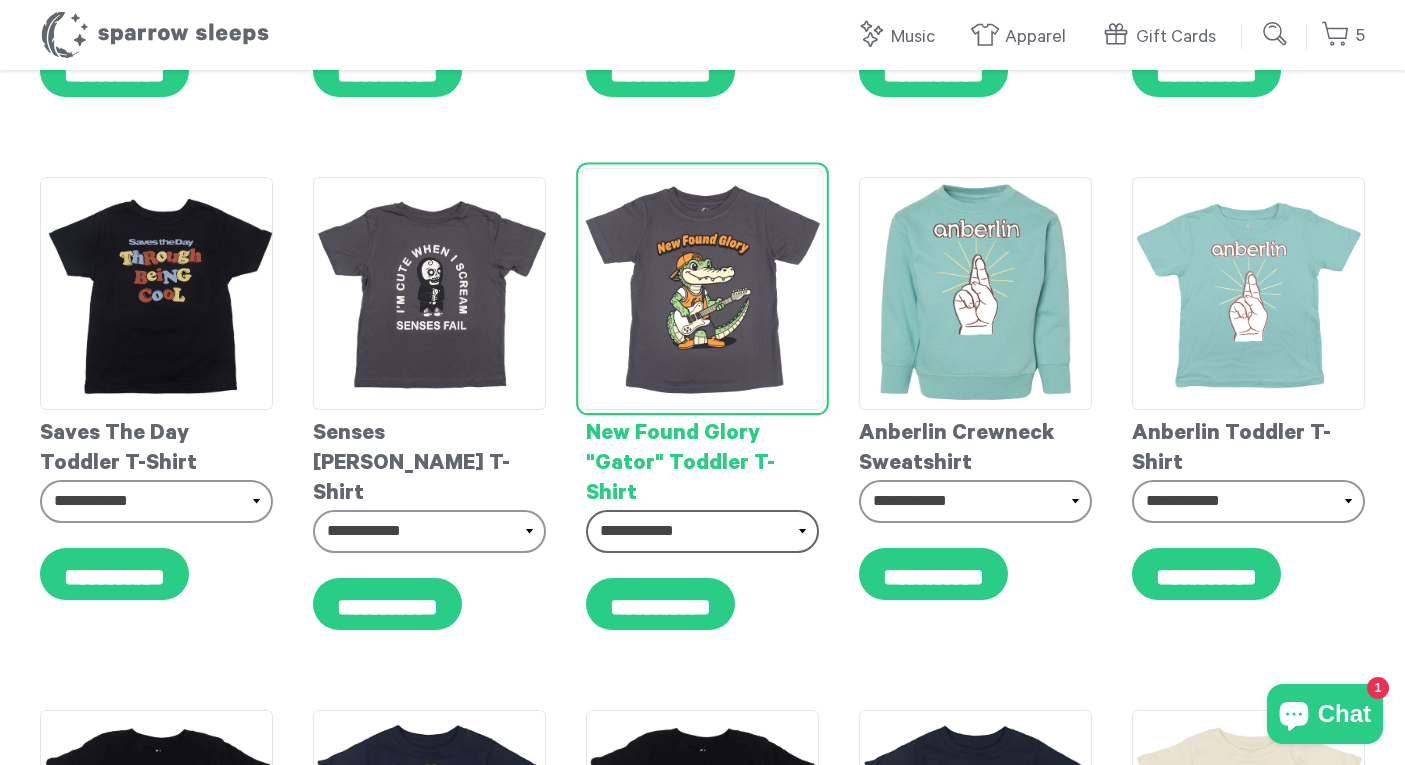 click on "**********" at bounding box center (702, 531) 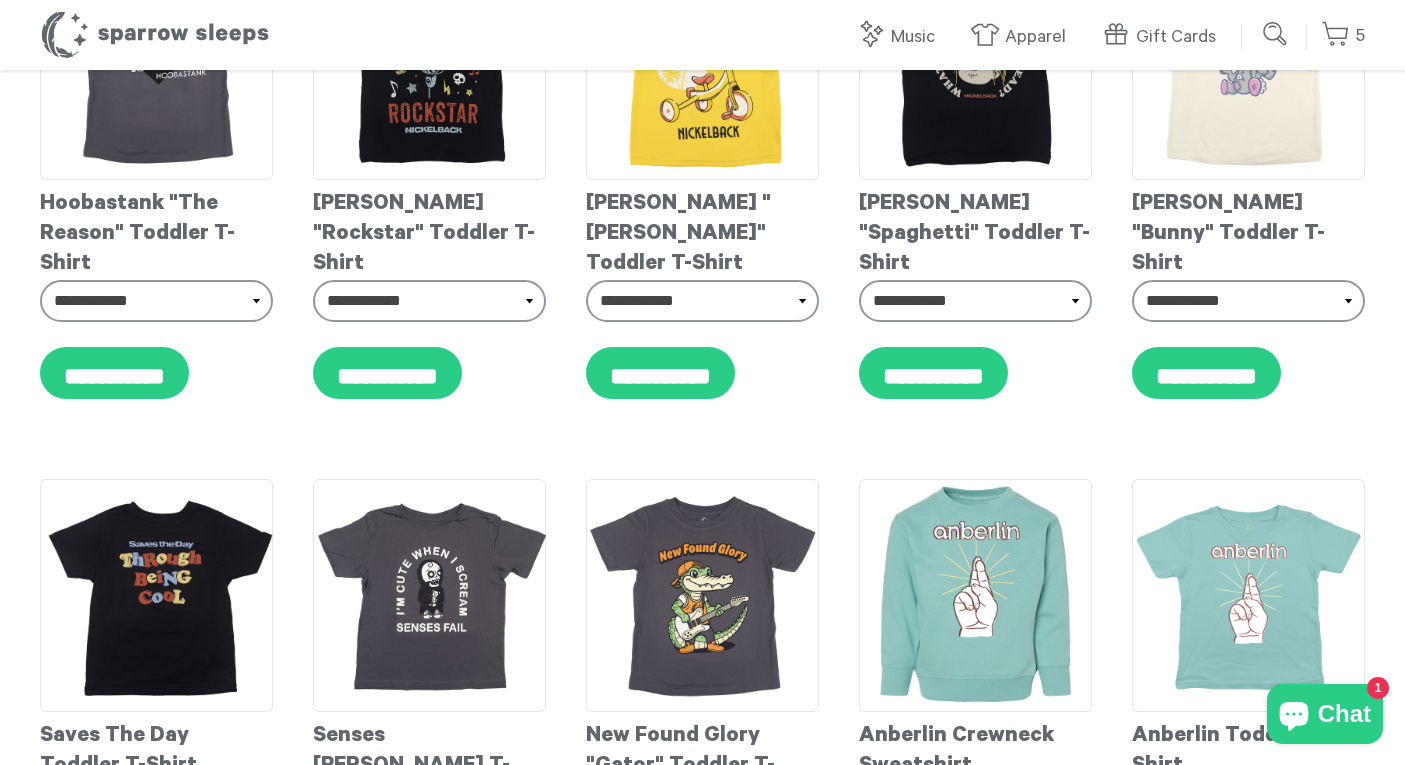 scroll, scrollTop: 0, scrollLeft: 0, axis: both 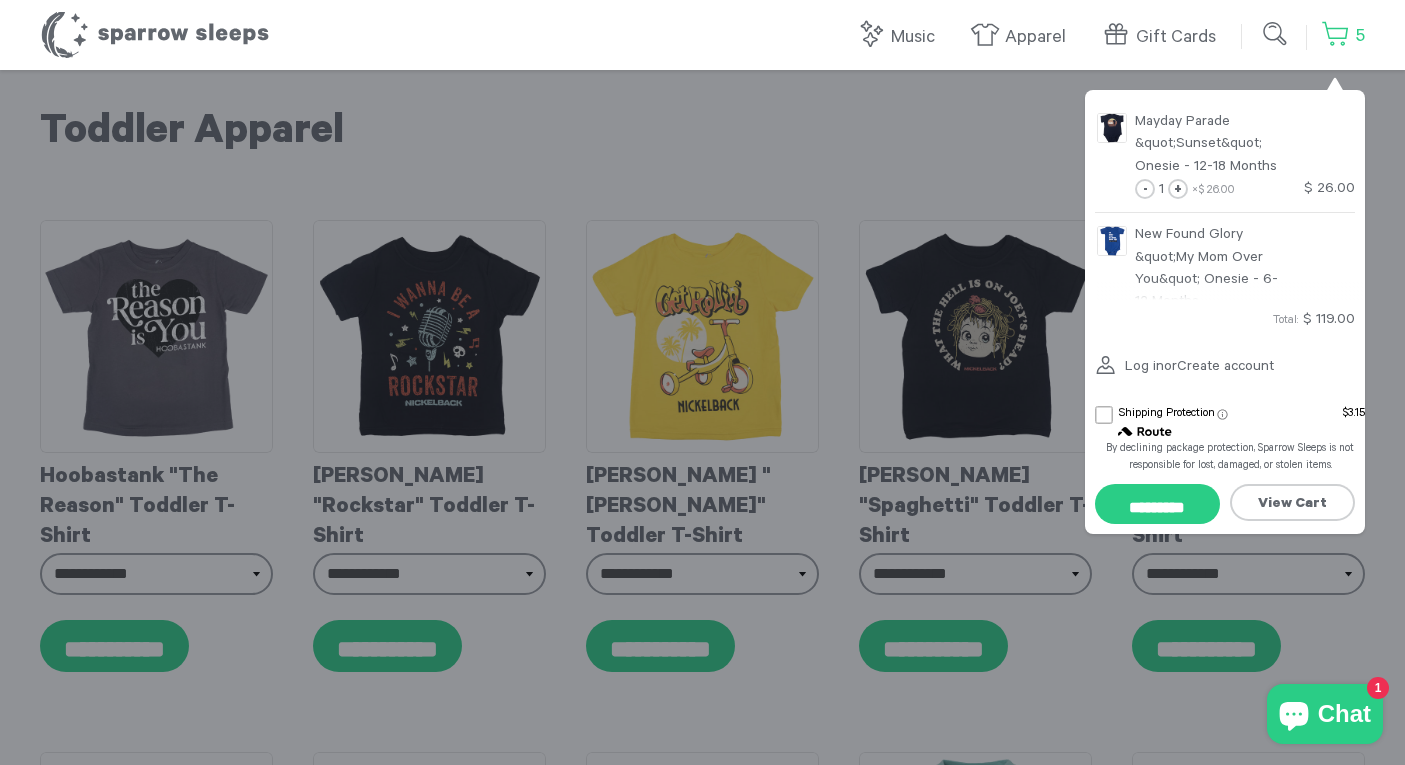 click on "5" at bounding box center (1343, 36) 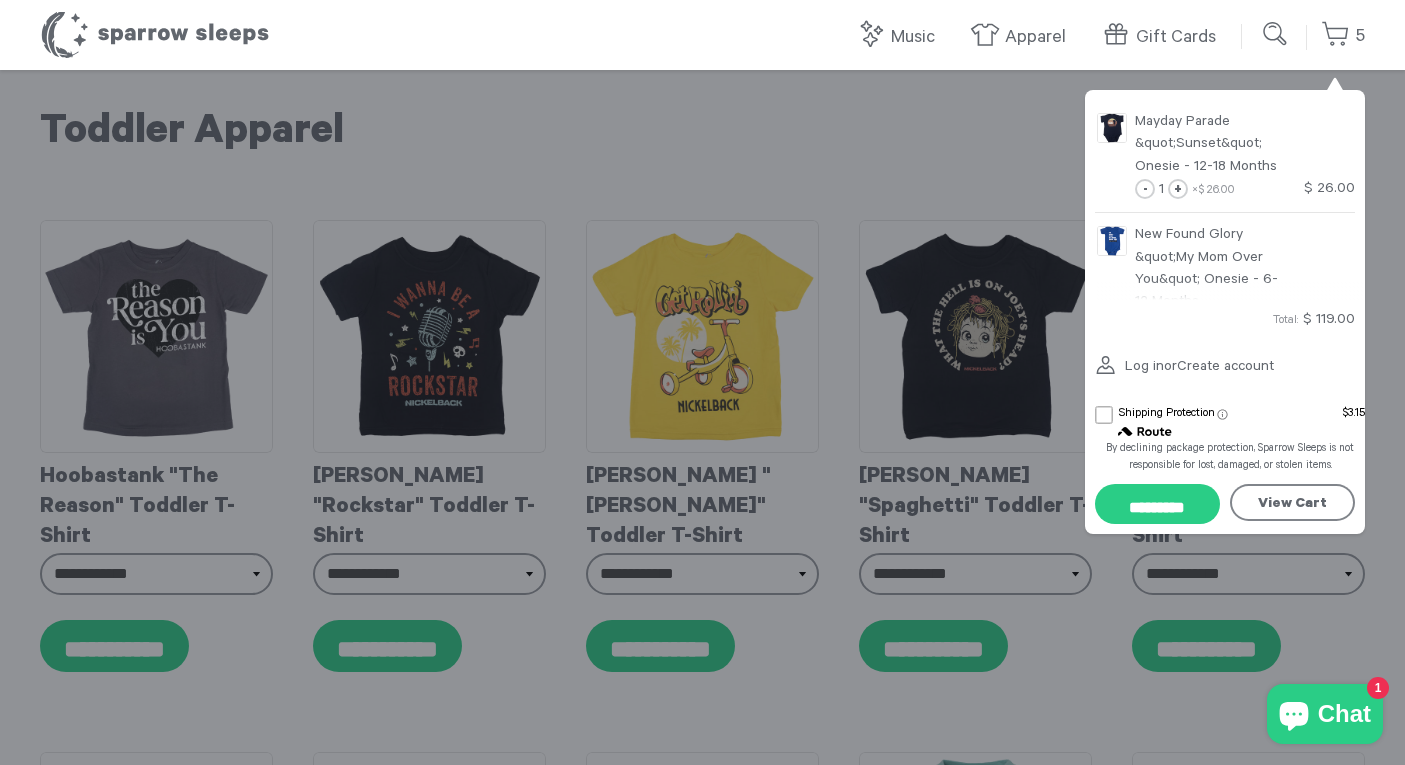click on "View Cart" at bounding box center (1292, 502) 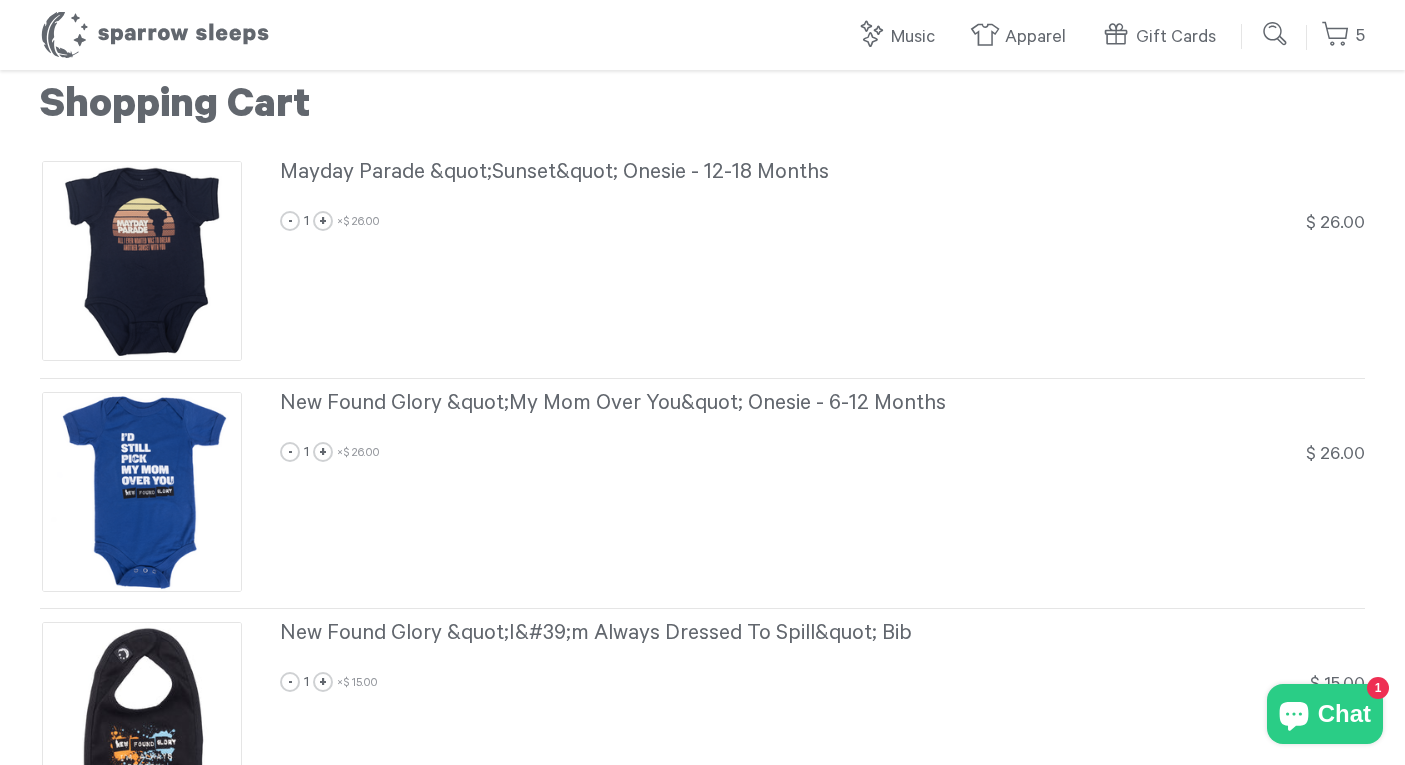 scroll, scrollTop: 0, scrollLeft: 0, axis: both 